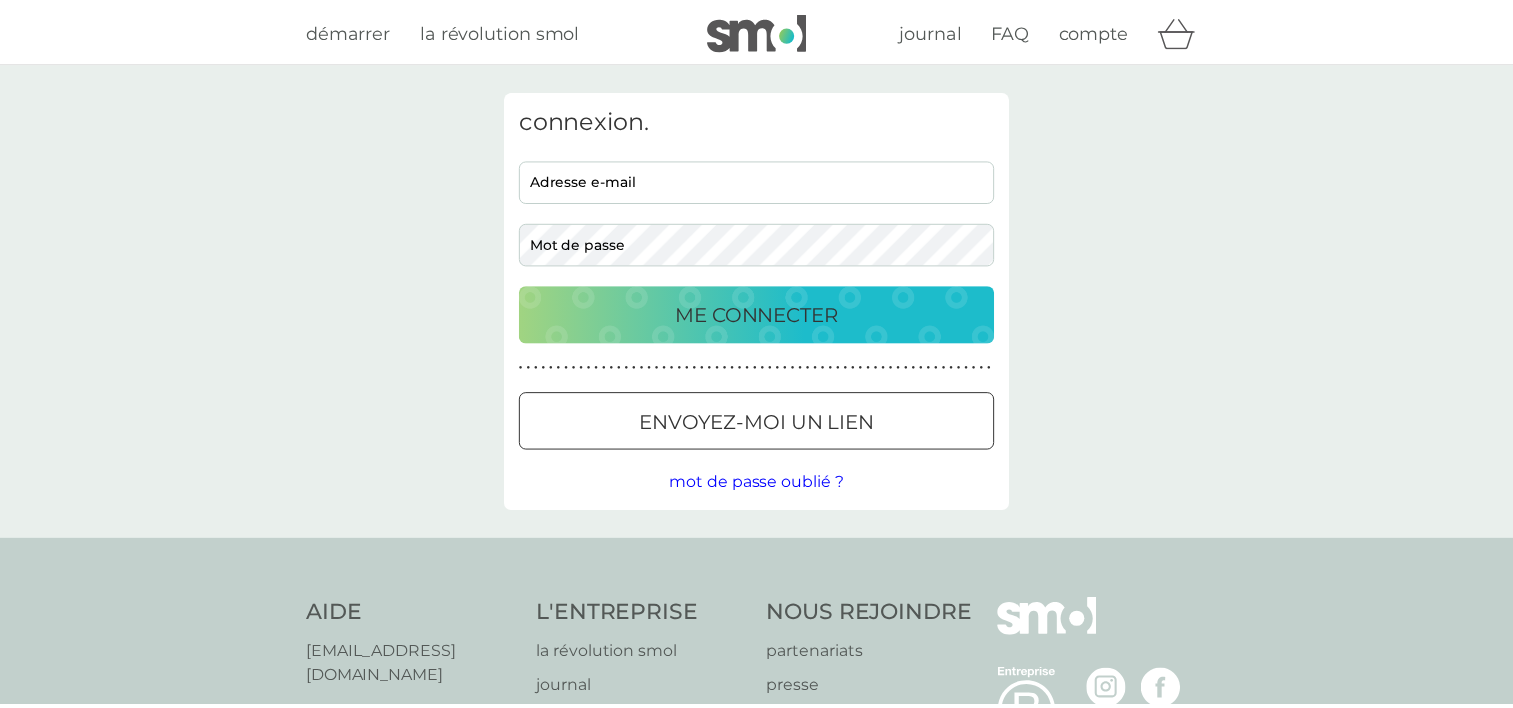 scroll, scrollTop: 0, scrollLeft: 0, axis: both 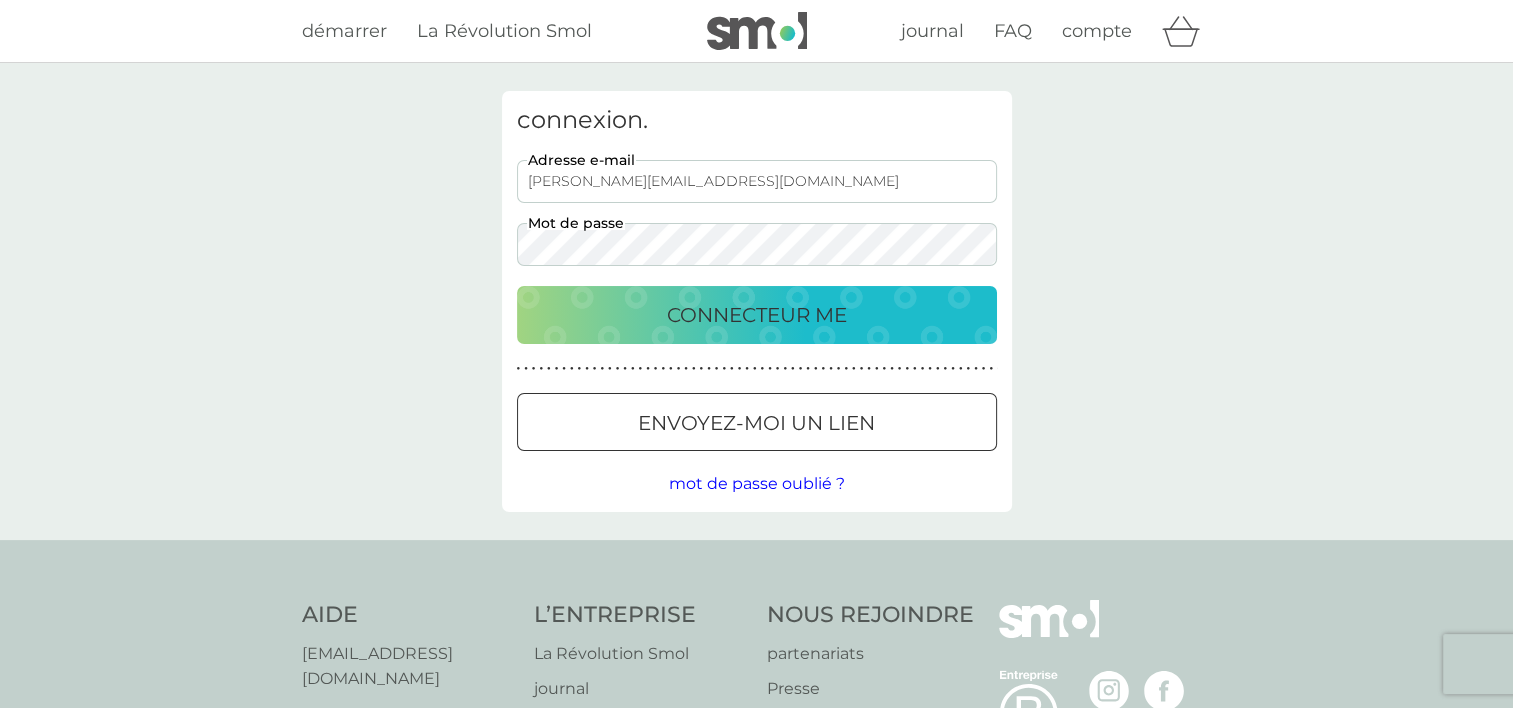 click on "CONNECTEUR ME" at bounding box center [757, 315] 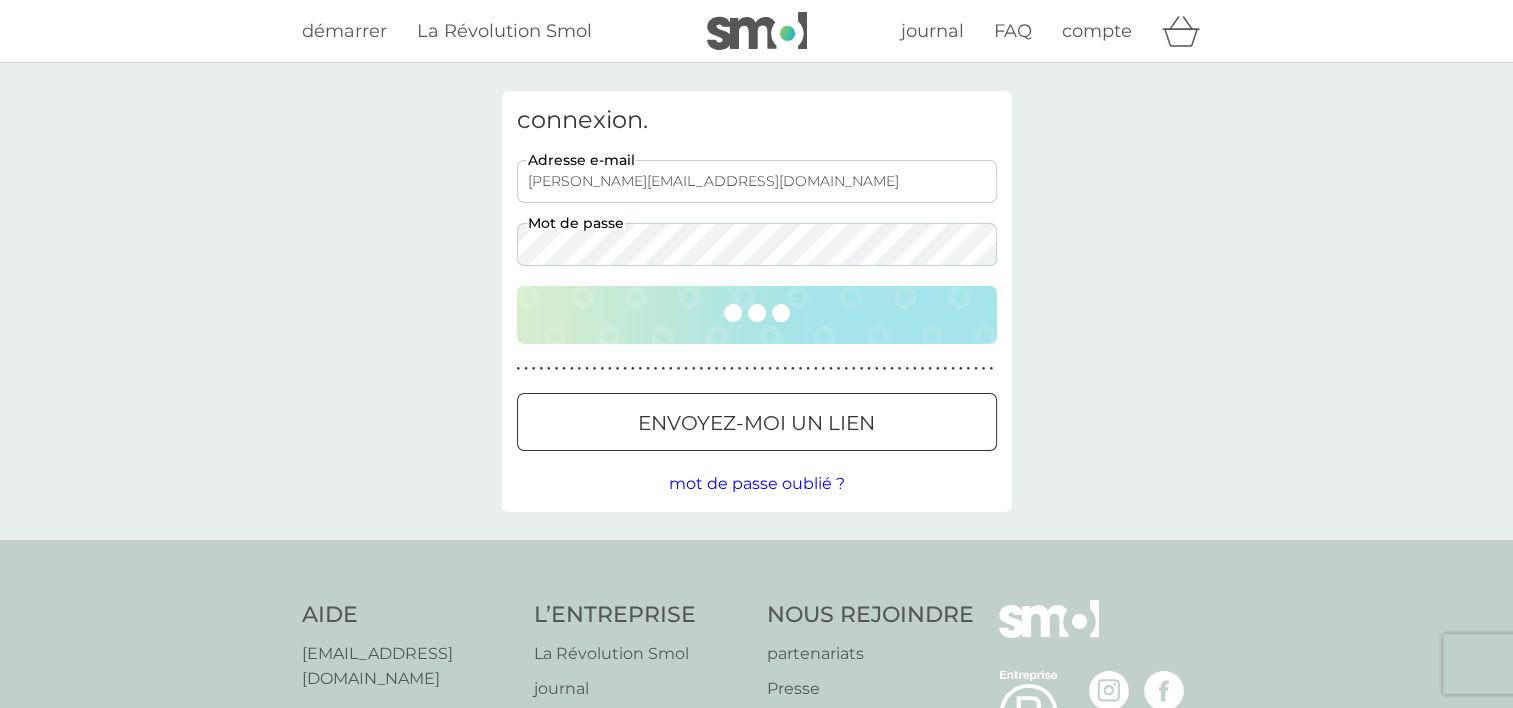 scroll, scrollTop: 0, scrollLeft: 0, axis: both 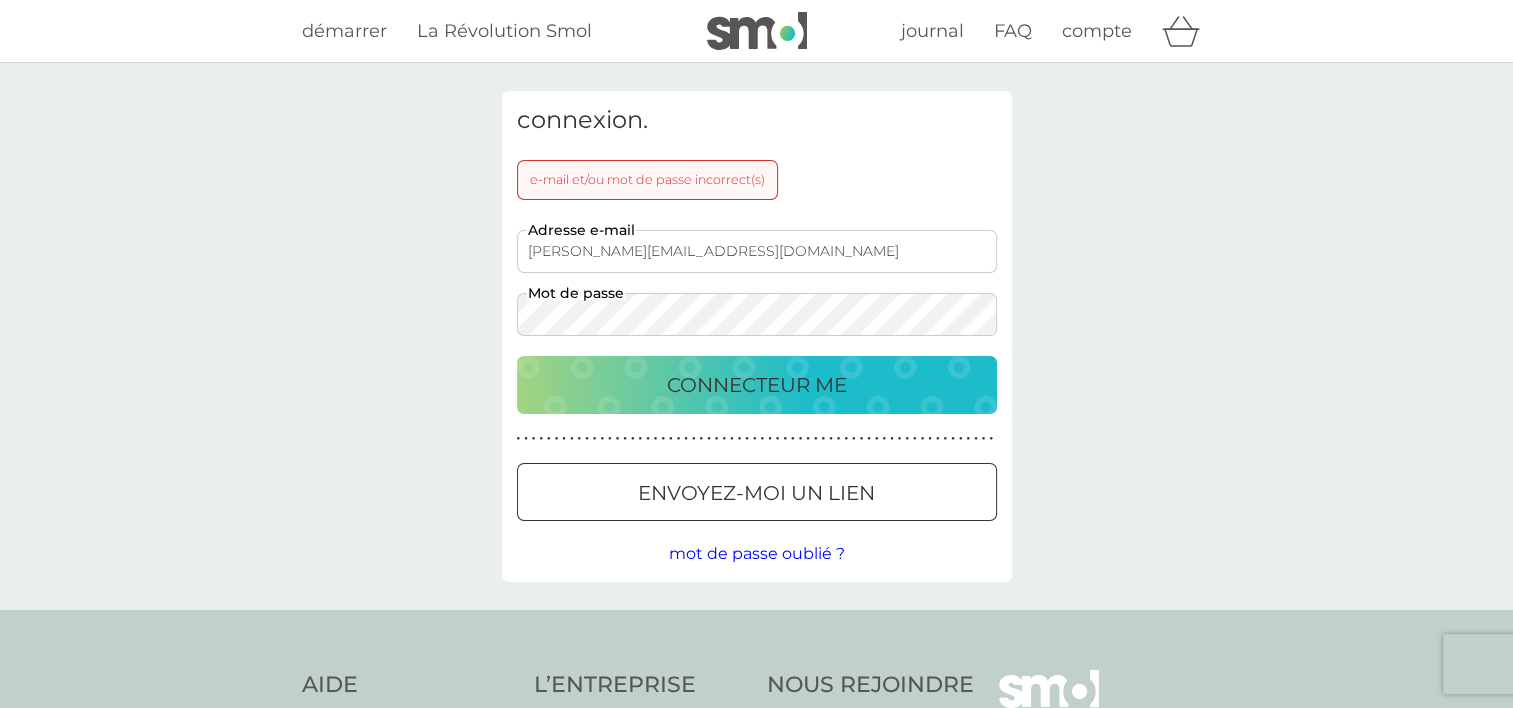 drag, startPoint x: 710, startPoint y: 254, endPoint x: 172, endPoint y: 257, distance: 538.00836 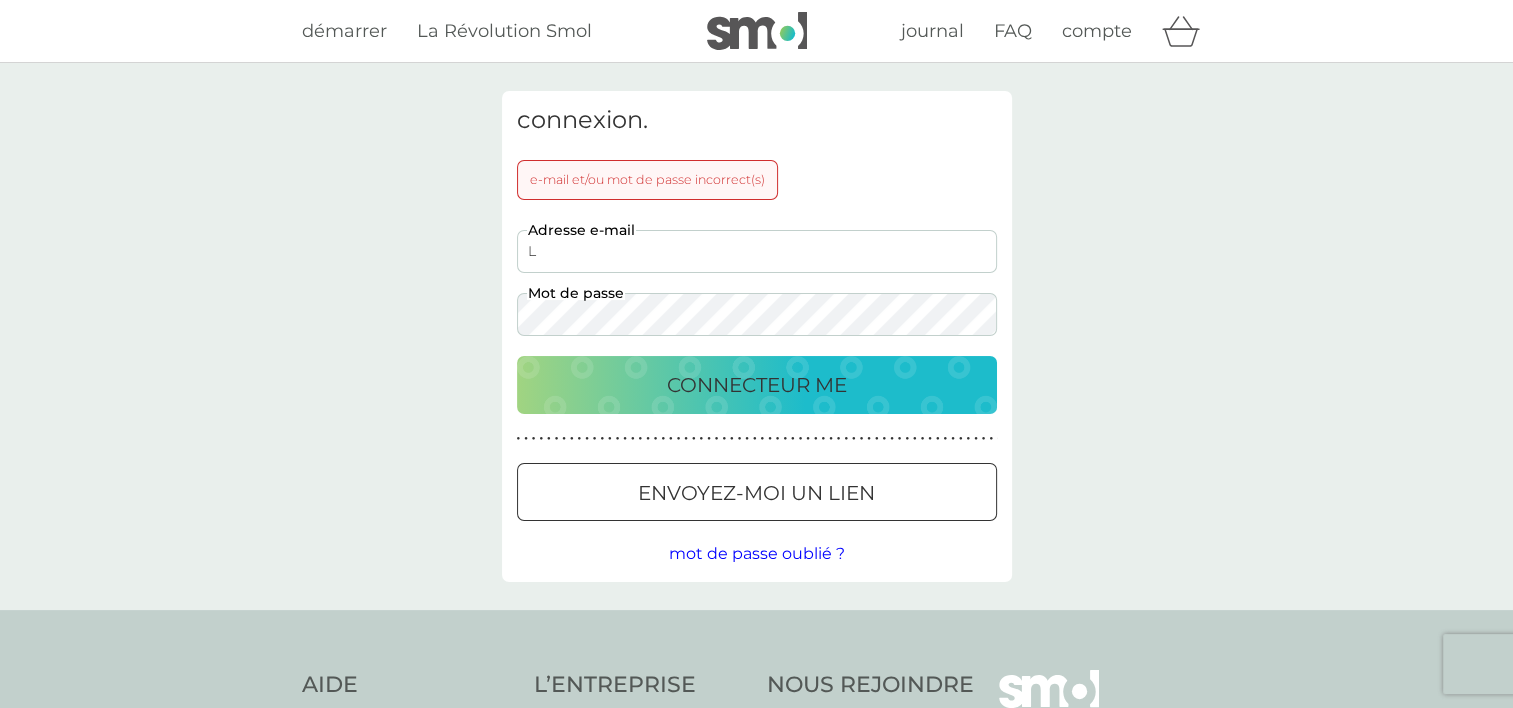 click on "L" at bounding box center [757, 251] 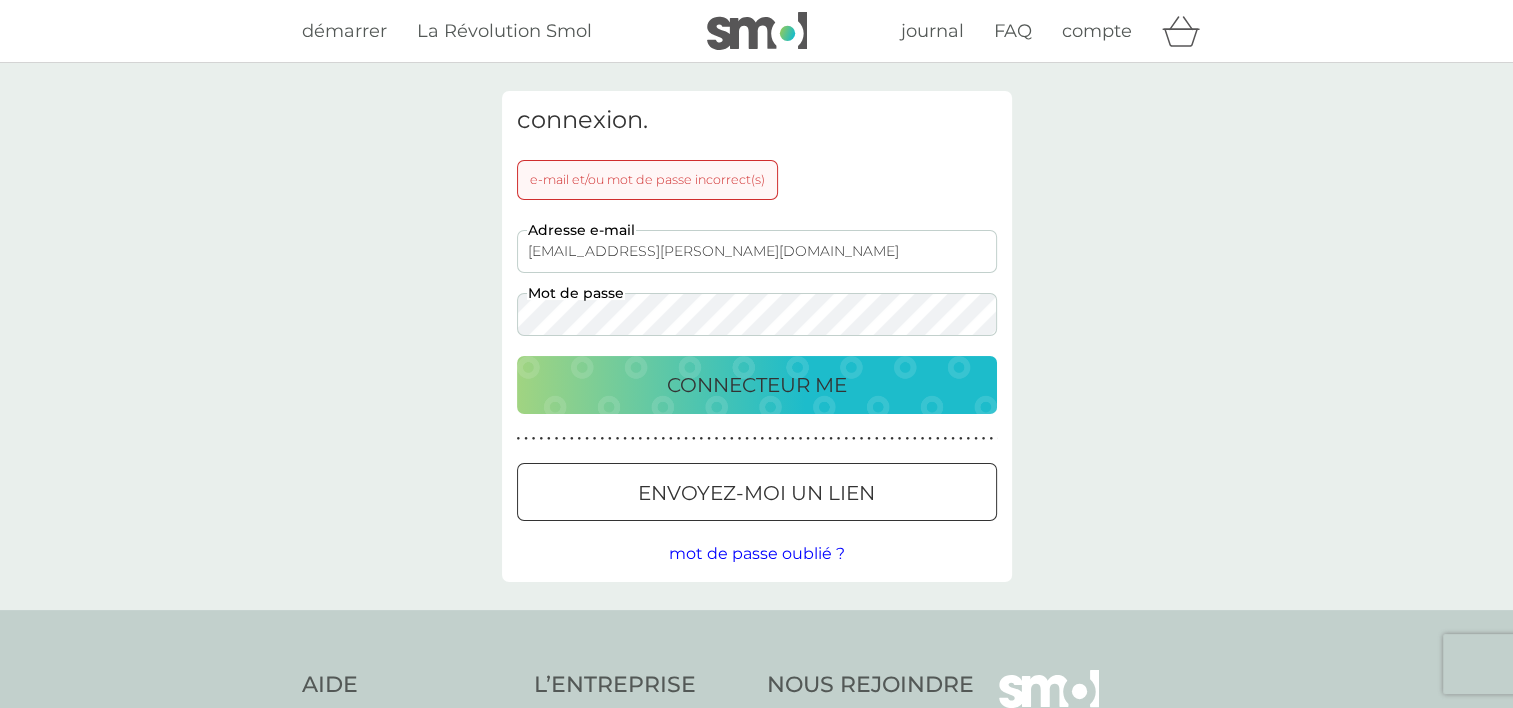 click on "CONNECTEUR ME" at bounding box center [757, 385] 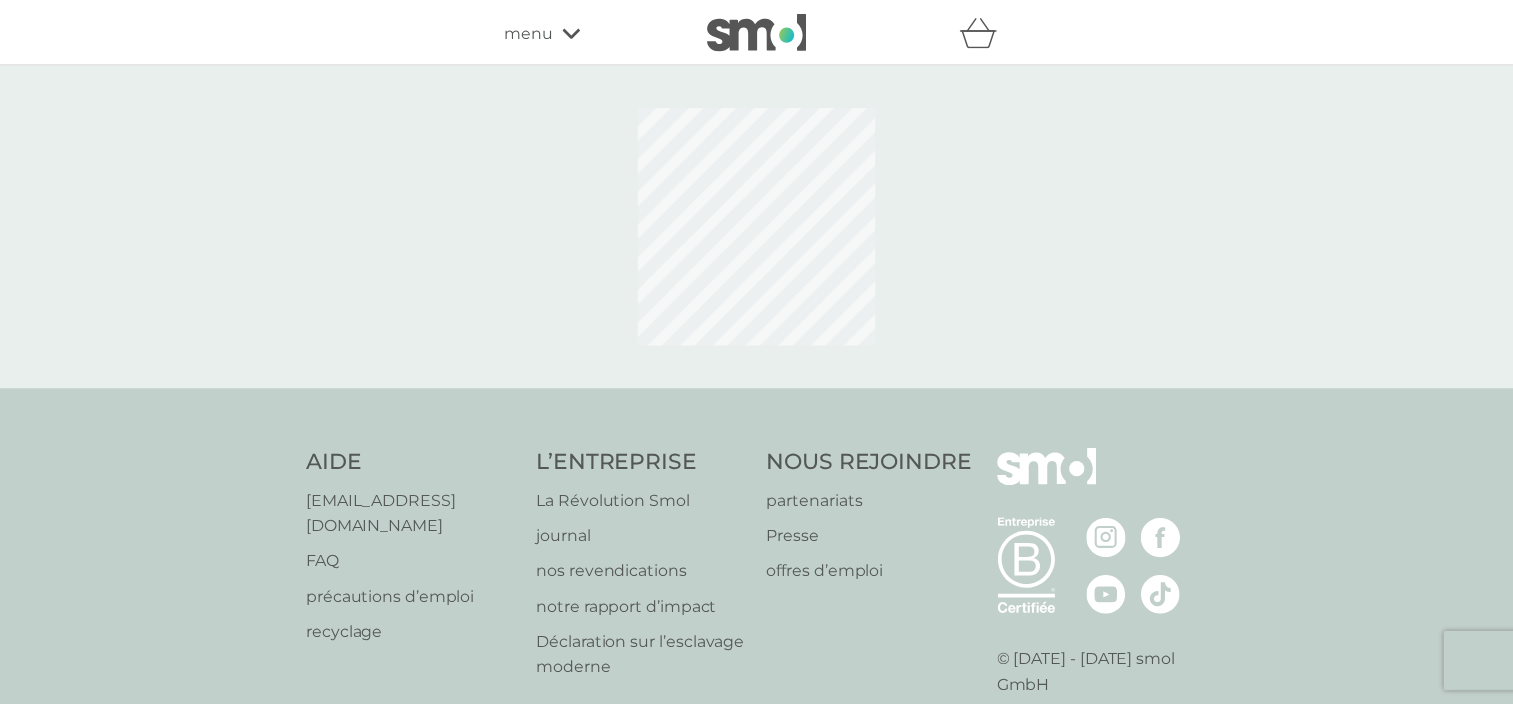 scroll, scrollTop: 0, scrollLeft: 0, axis: both 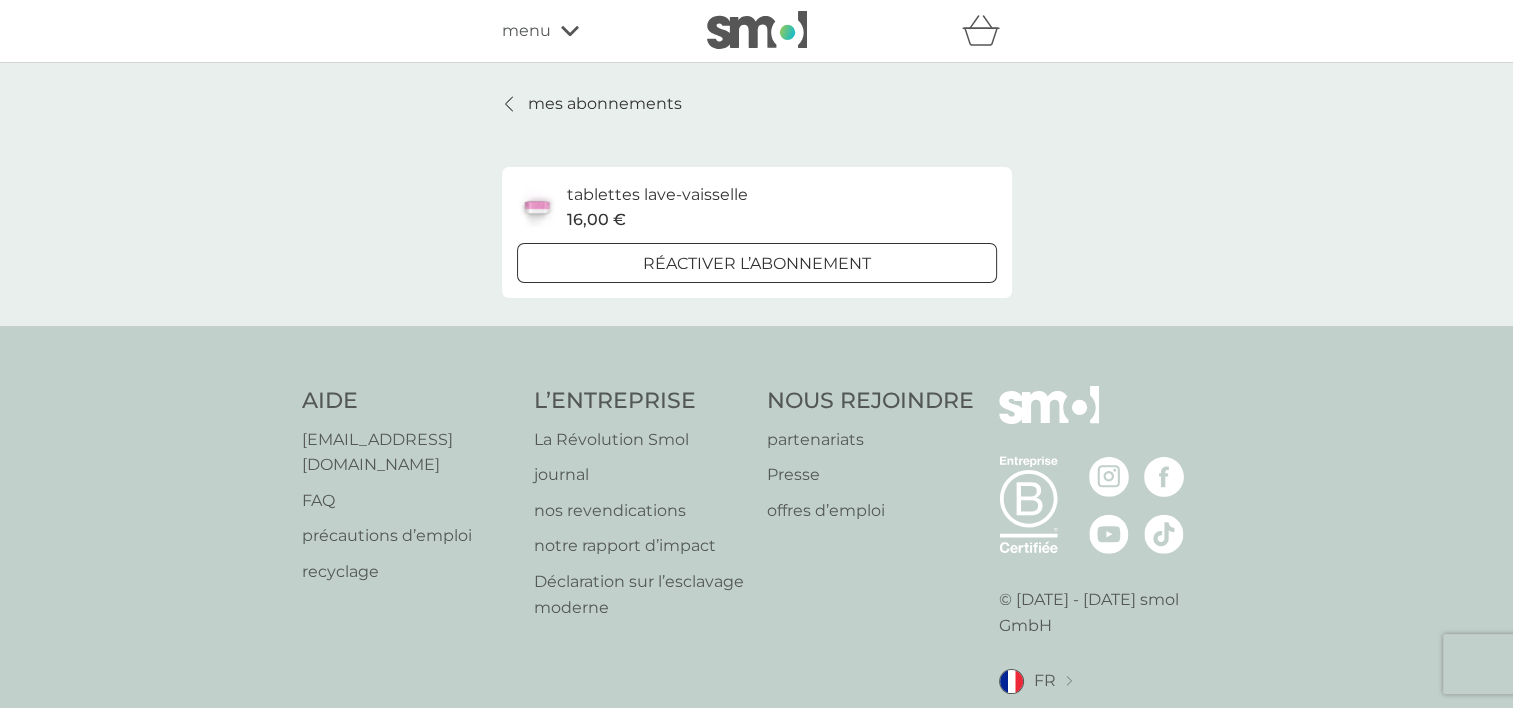 click on "ACTIVER LE CASHBACK" at bounding box center (150, 984) 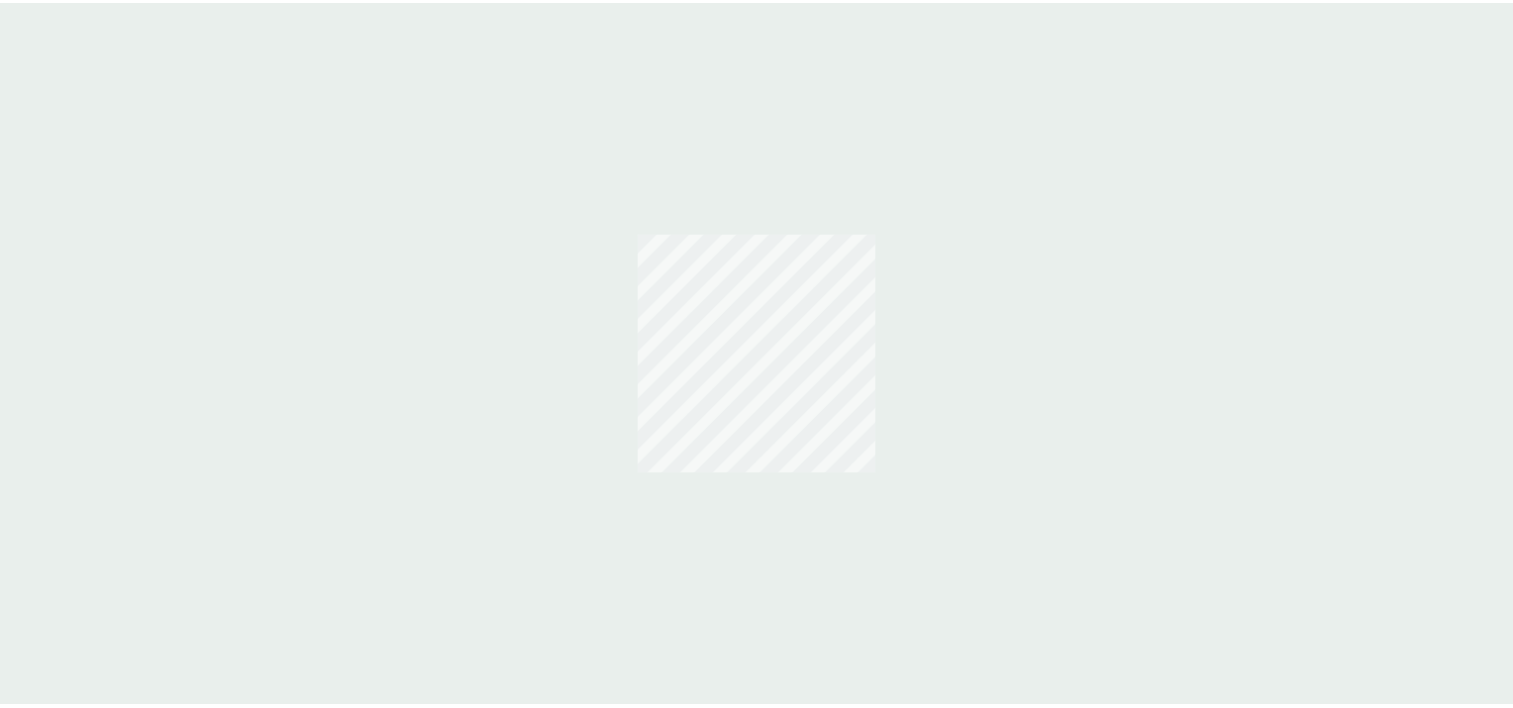 scroll, scrollTop: 0, scrollLeft: 0, axis: both 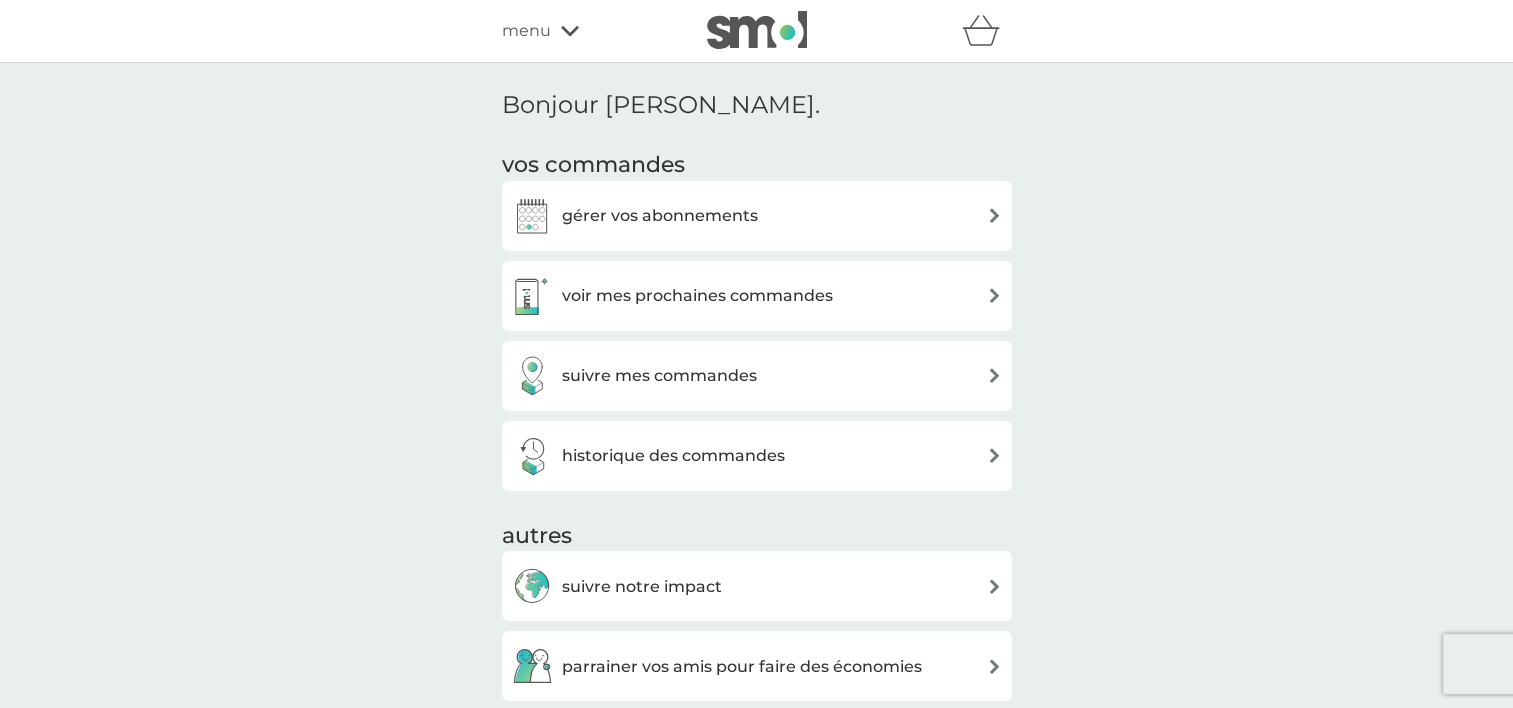 click on "gérer vos abonnements" at bounding box center (660, 216) 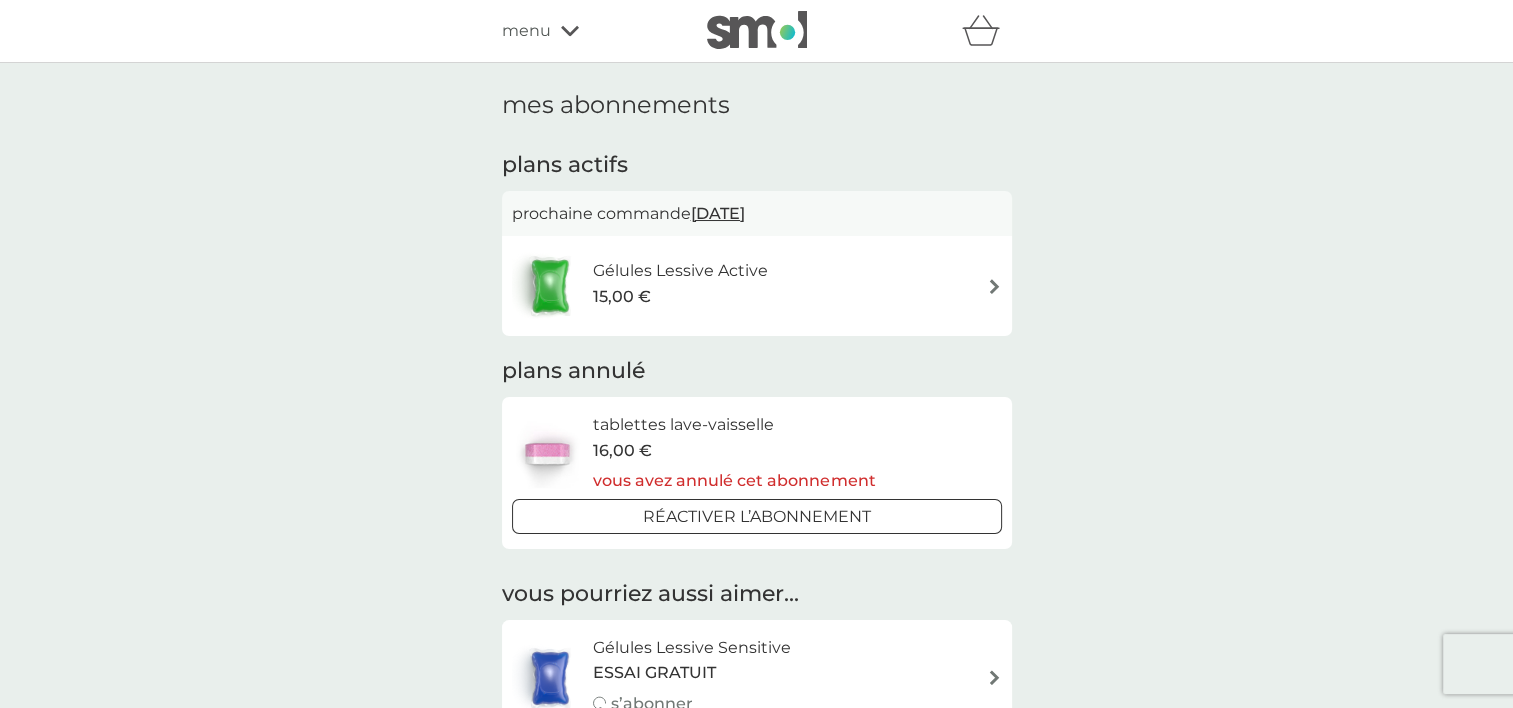 click on "[DATE]" at bounding box center [718, 213] 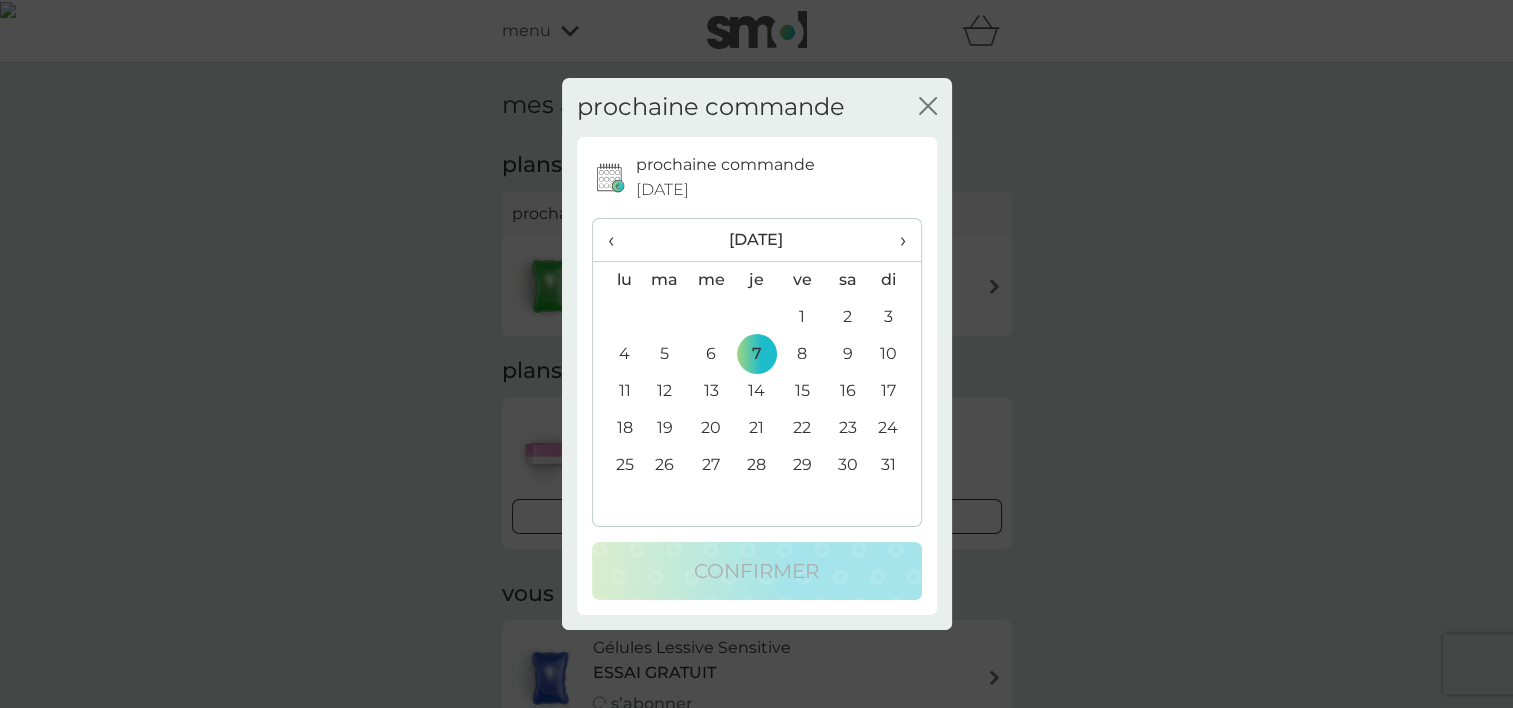 click on "fermer" 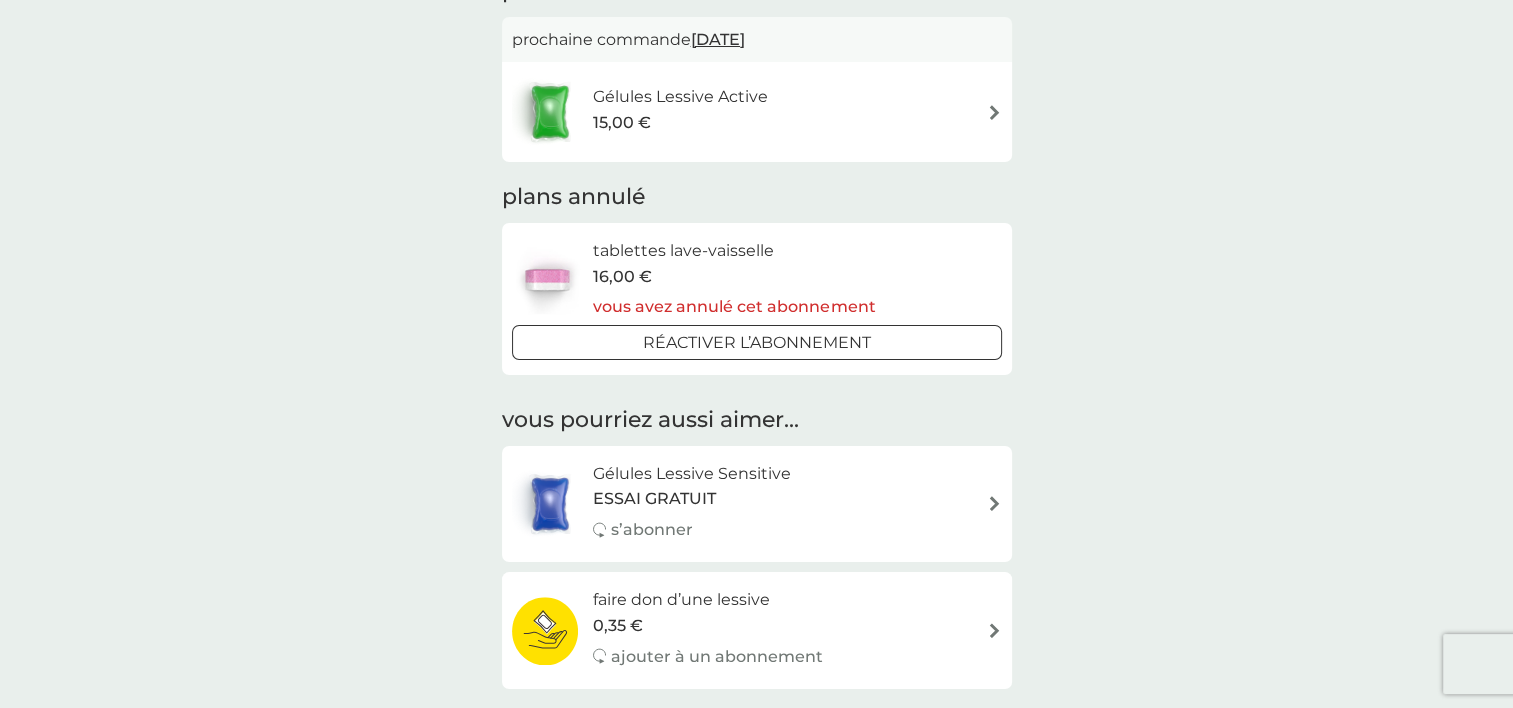 scroll, scrollTop: 200, scrollLeft: 0, axis: vertical 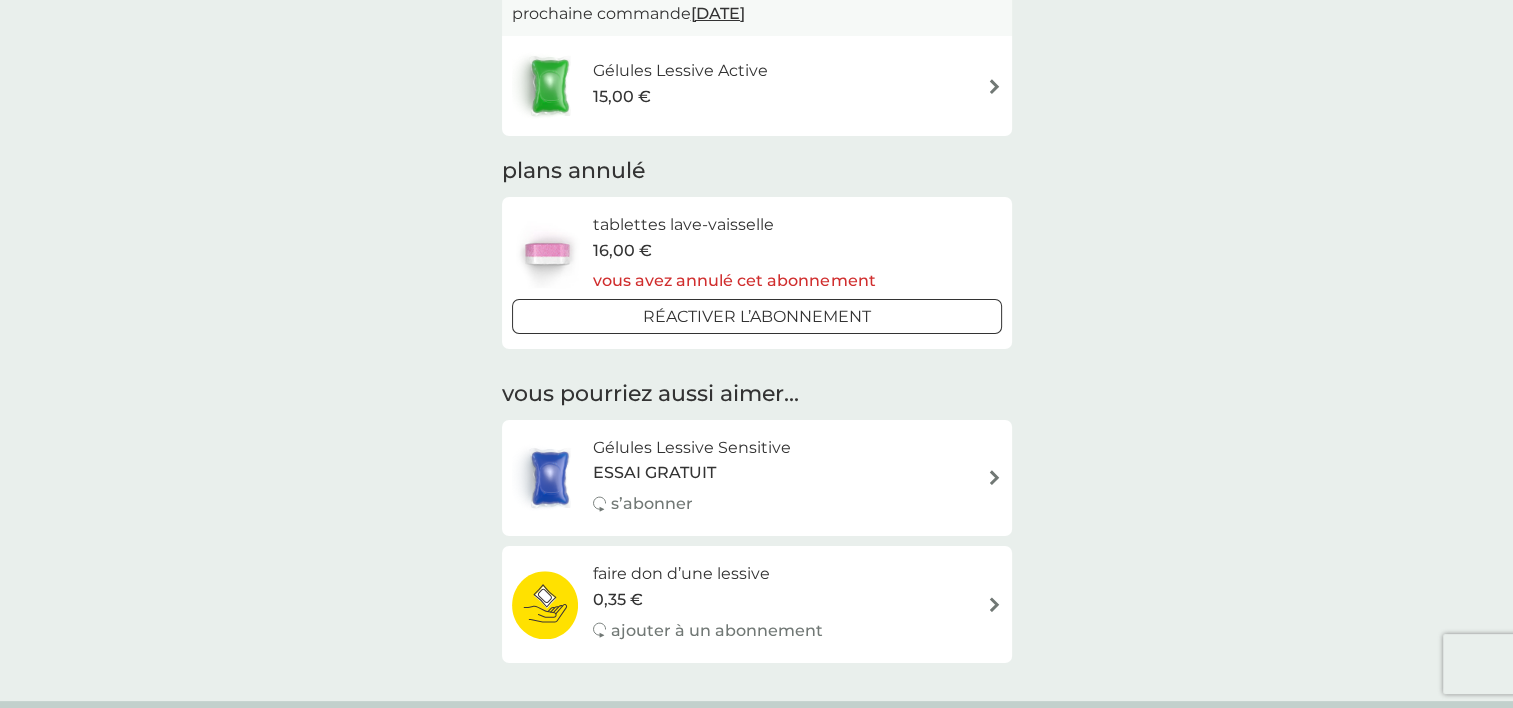 click on "ESSAI GRATUIT" at bounding box center [654, 473] 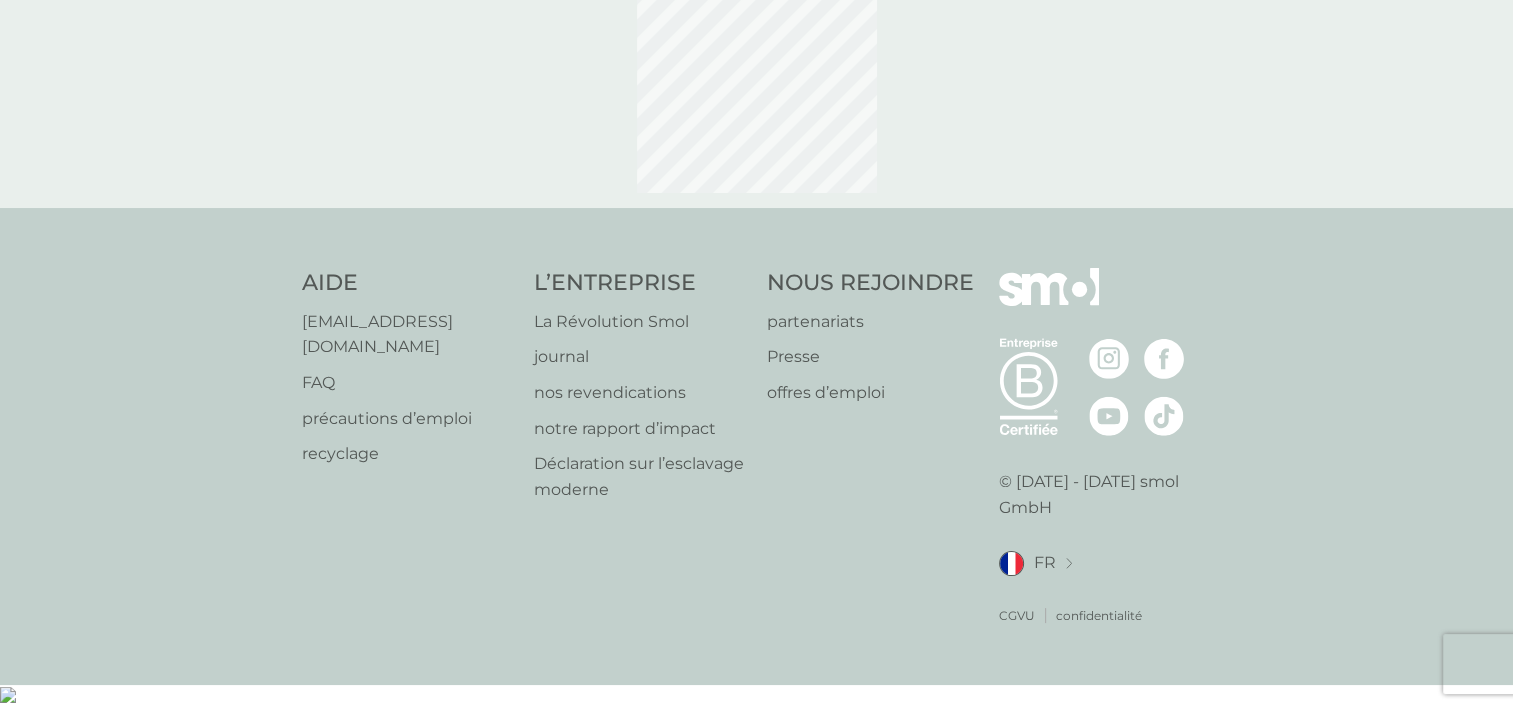scroll, scrollTop: 0, scrollLeft: 0, axis: both 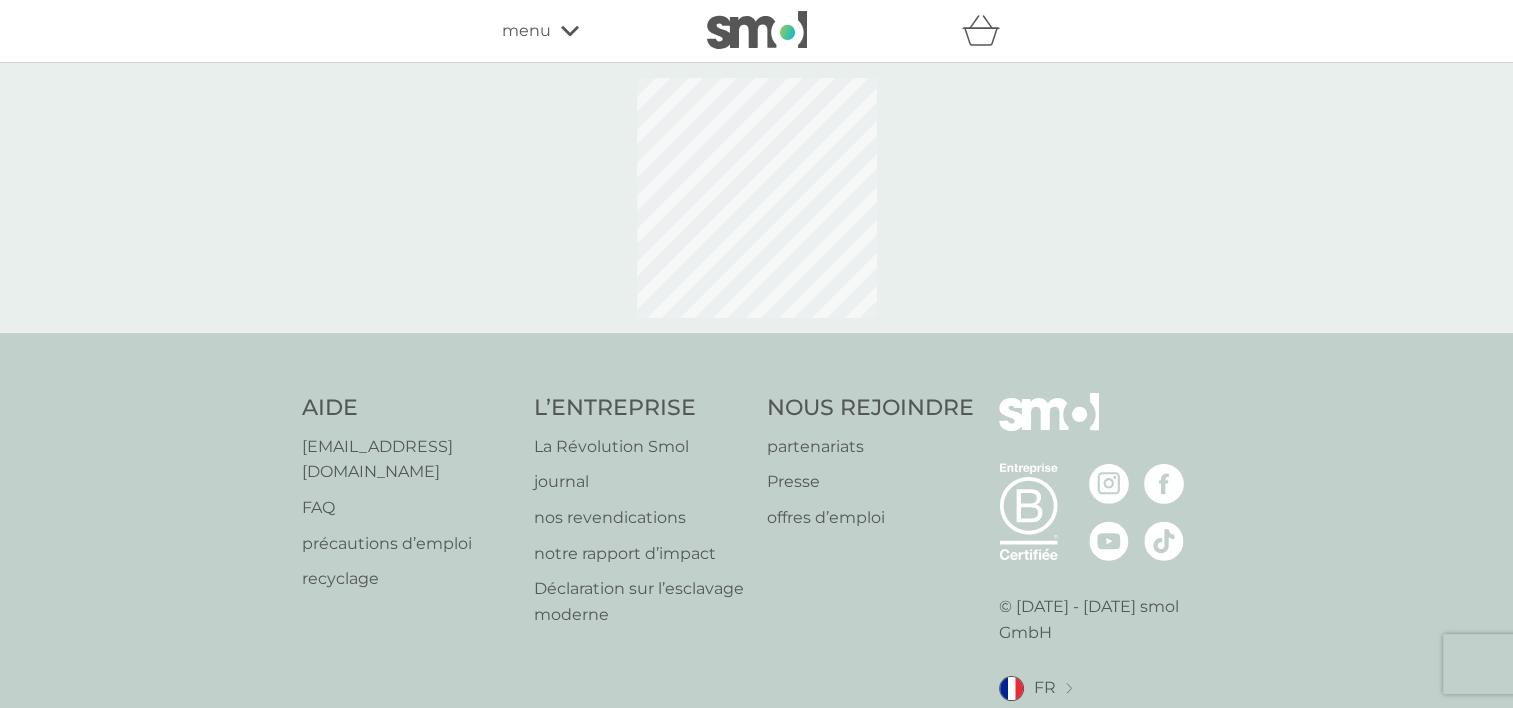 select on "84" 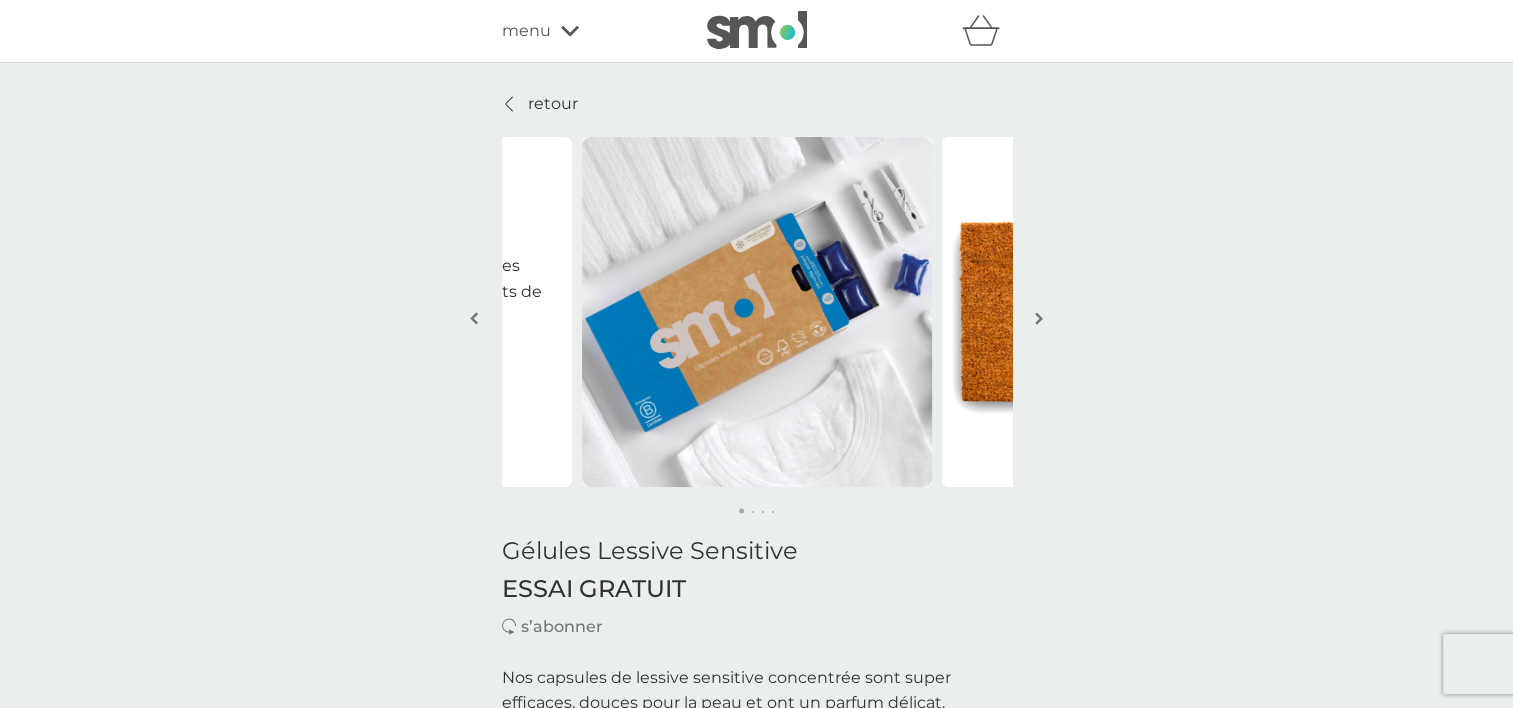 scroll, scrollTop: 0, scrollLeft: 0, axis: both 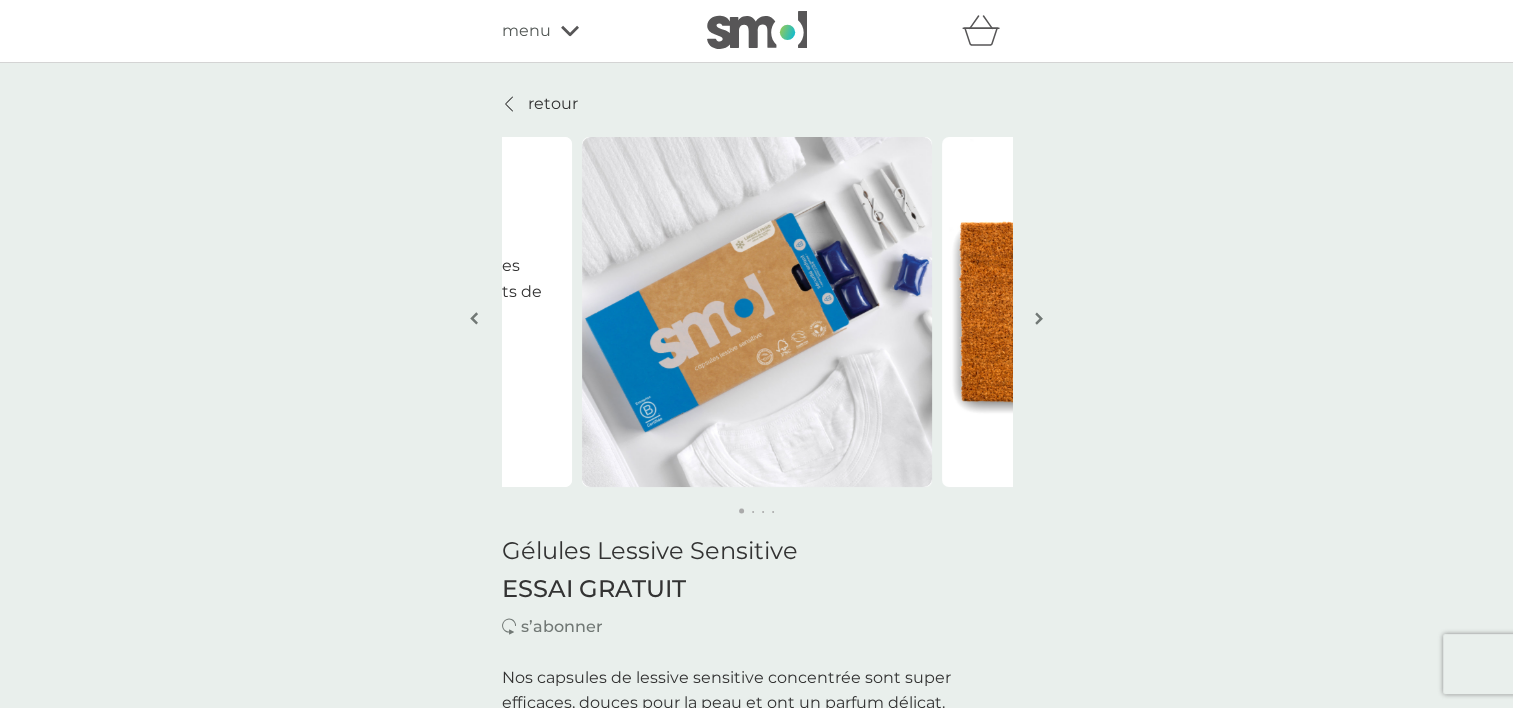 click on "CONFIRMER LE CASHBACK" at bounding box center (150, 2816) 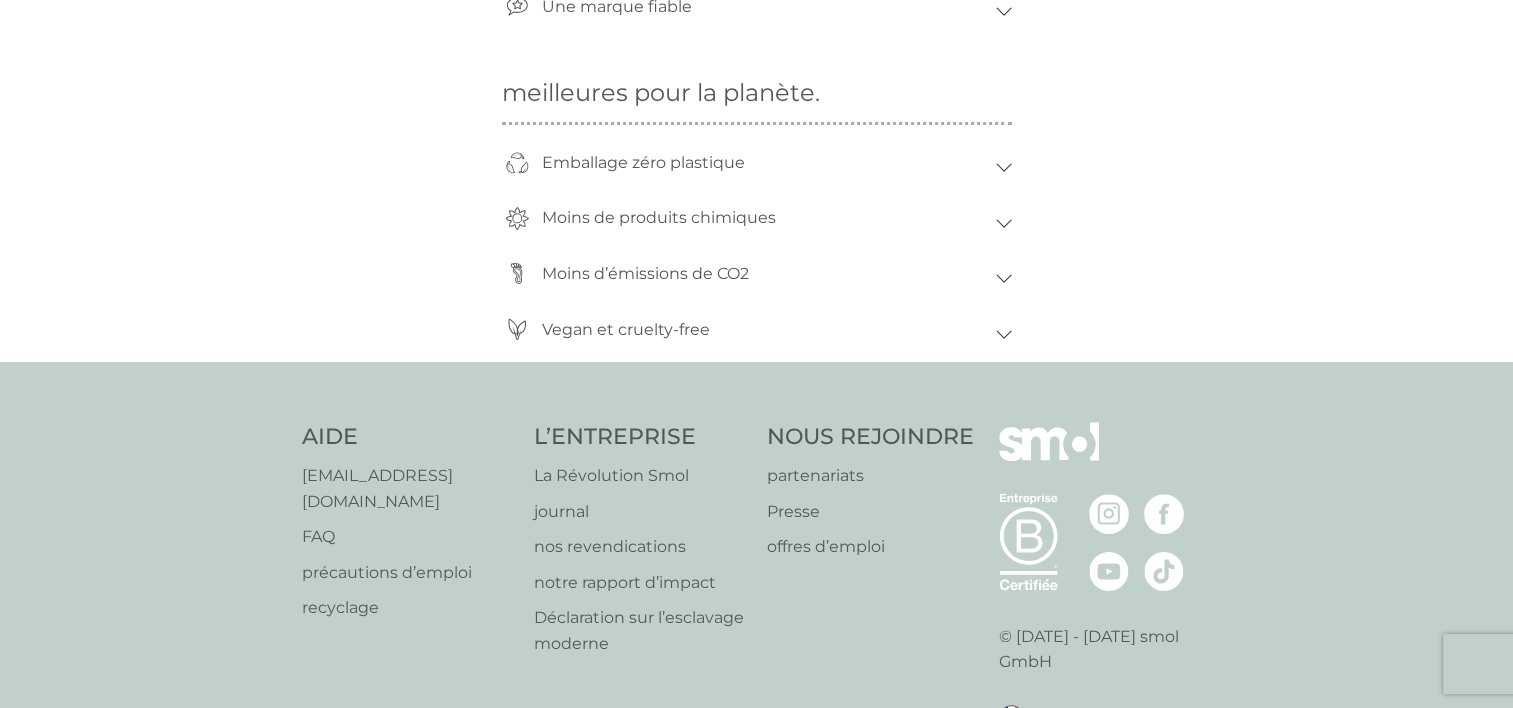 scroll, scrollTop: 1900, scrollLeft: 0, axis: vertical 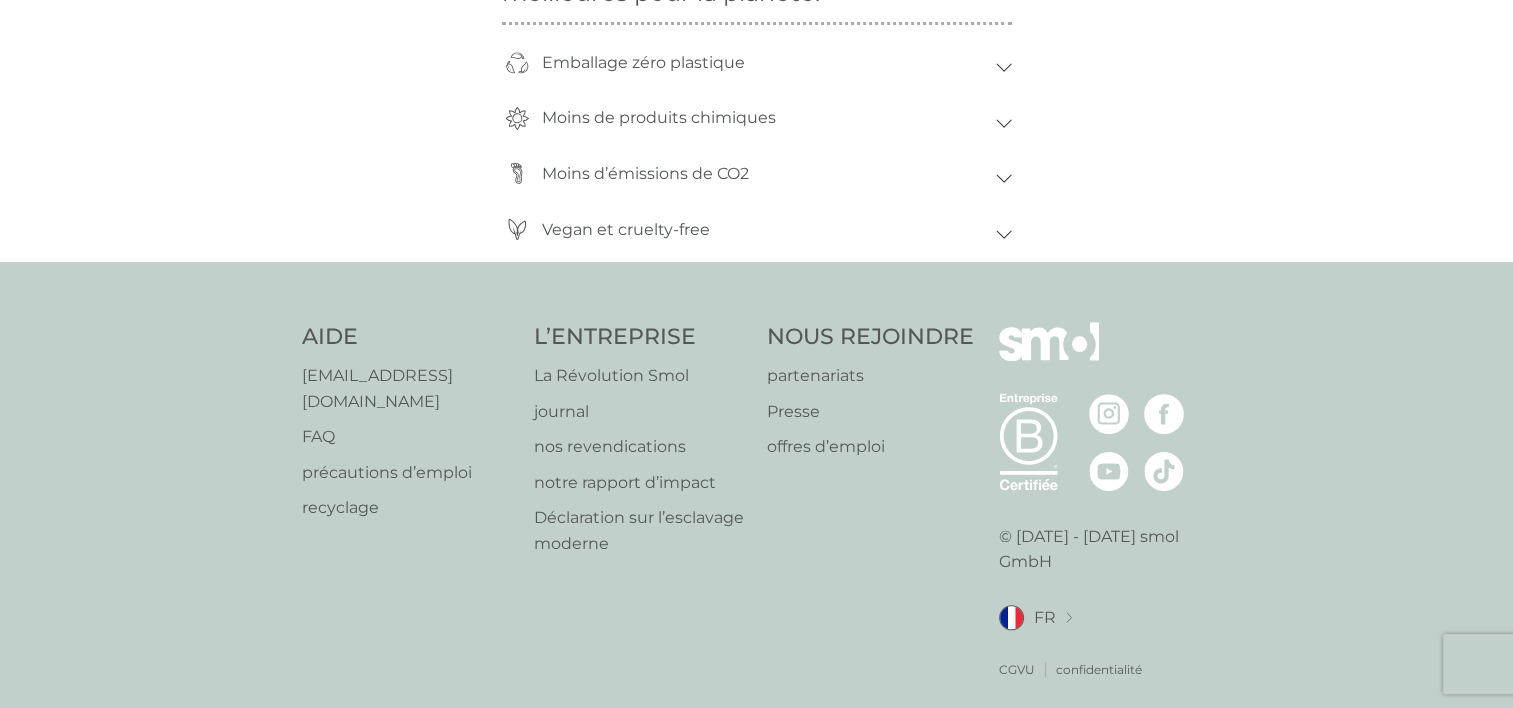 click on "FAQ" at bounding box center [408, 437] 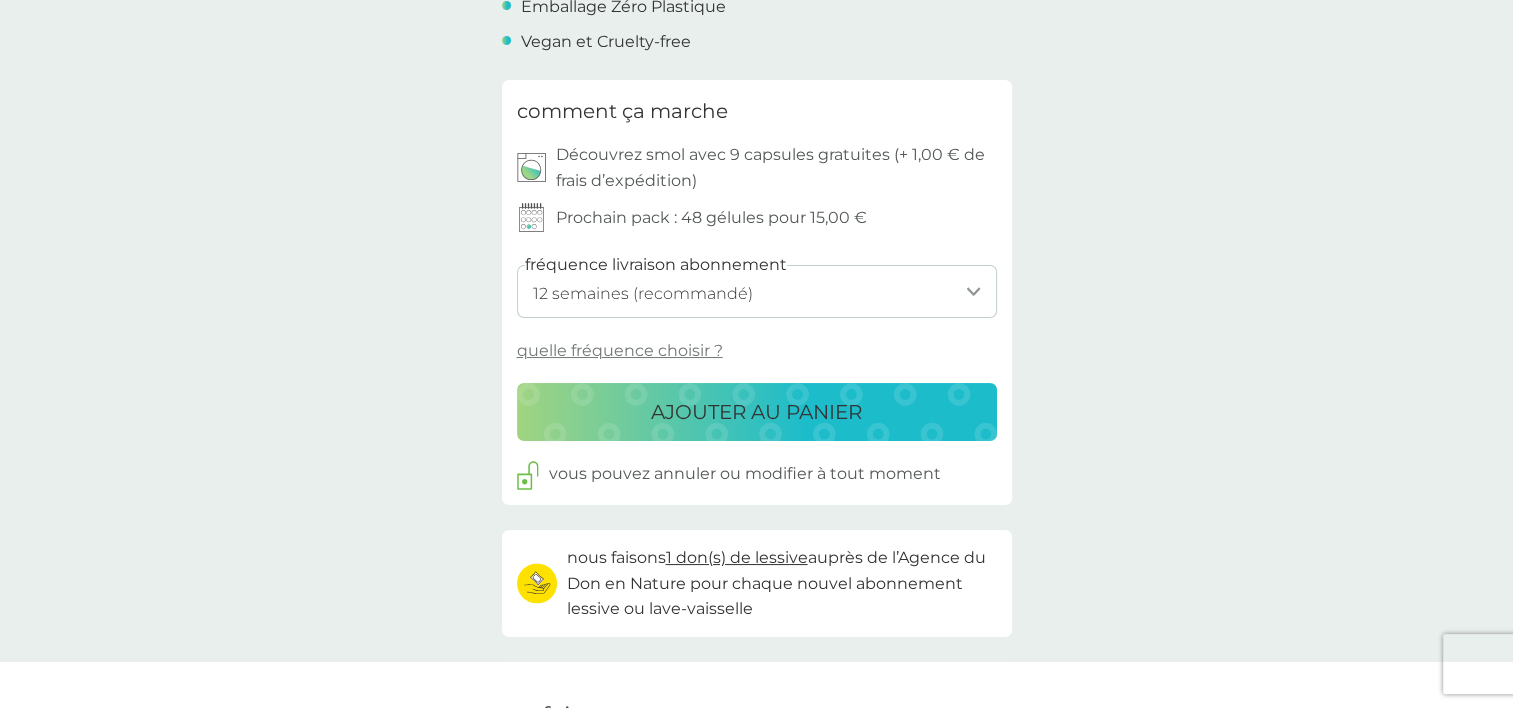 scroll, scrollTop: 900, scrollLeft: 0, axis: vertical 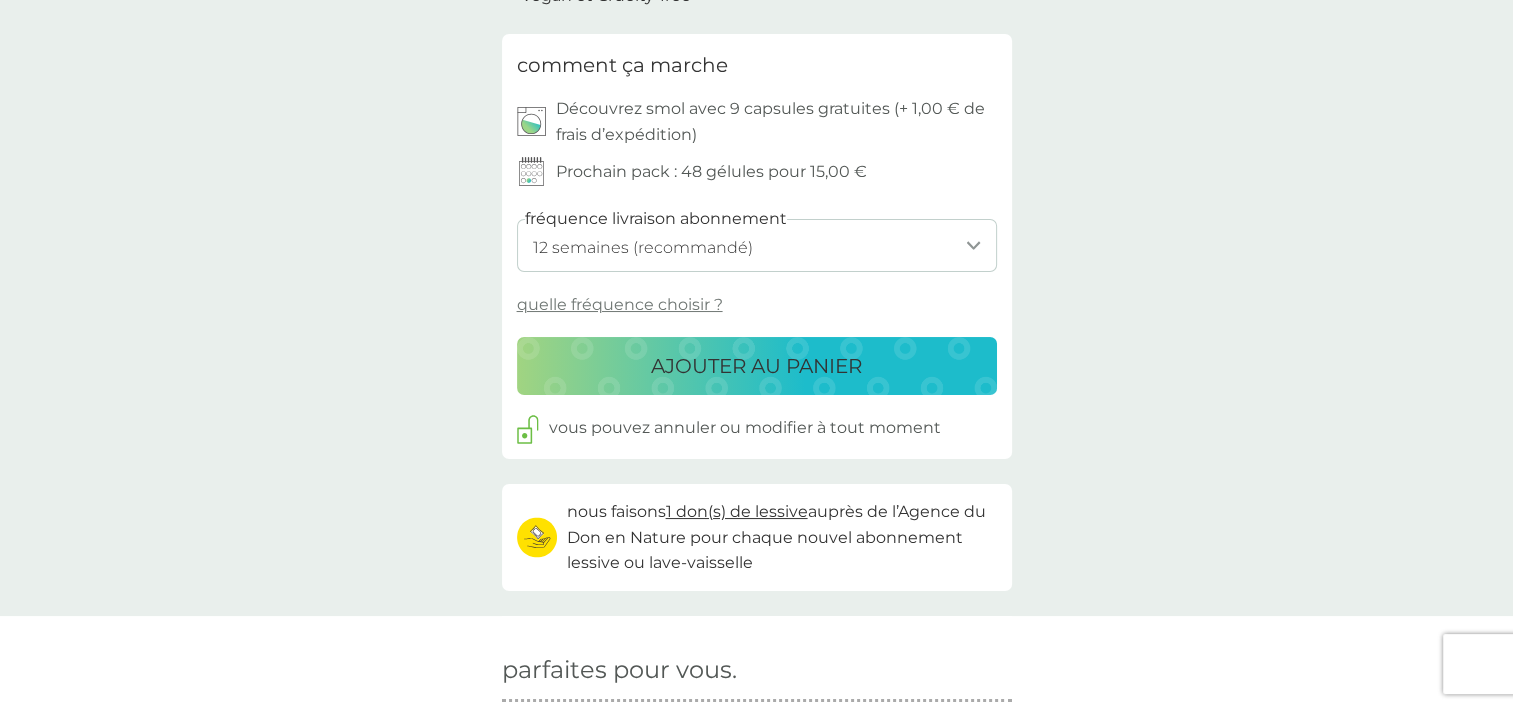 click on "AJOUTER AU PANIER" at bounding box center (756, 366) 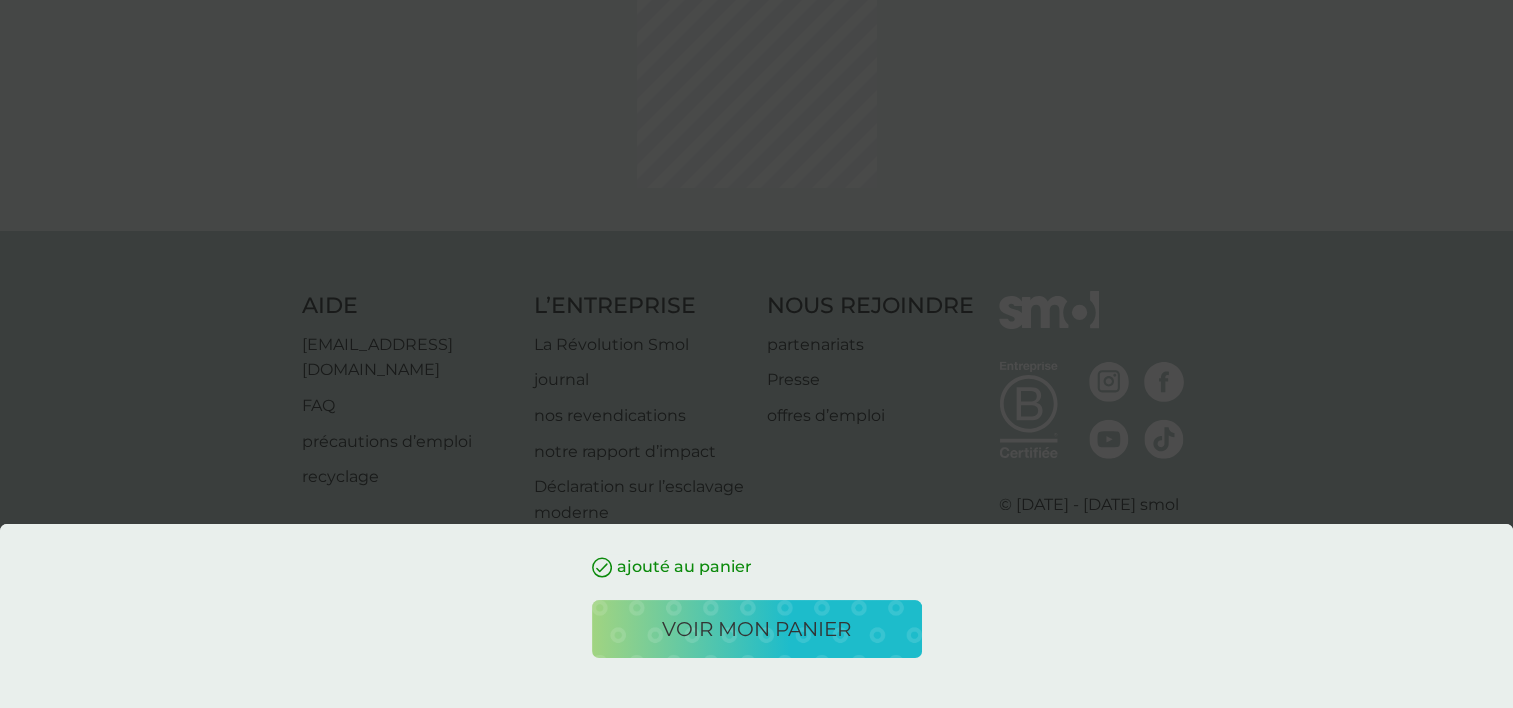 scroll, scrollTop: 0, scrollLeft: 0, axis: both 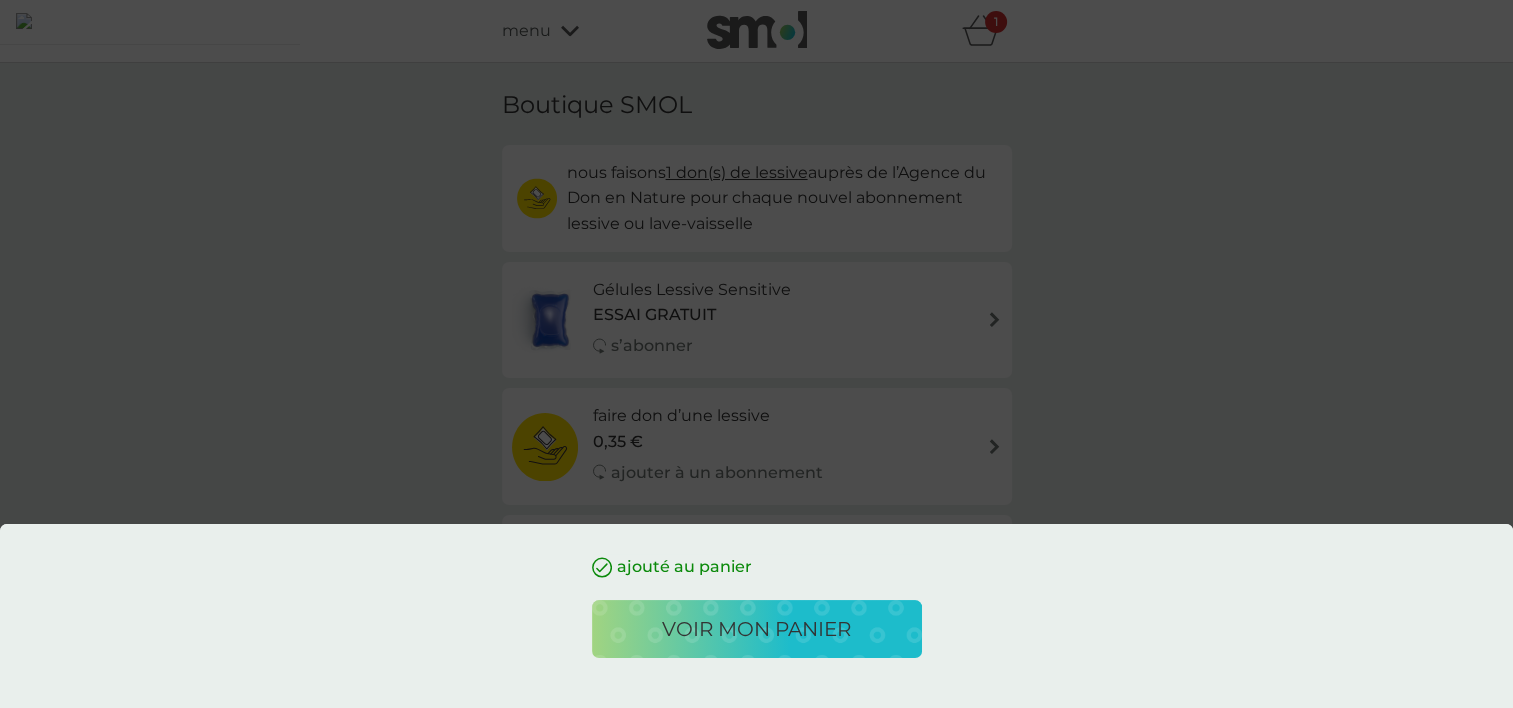 click on "voir mon panier" at bounding box center (756, 629) 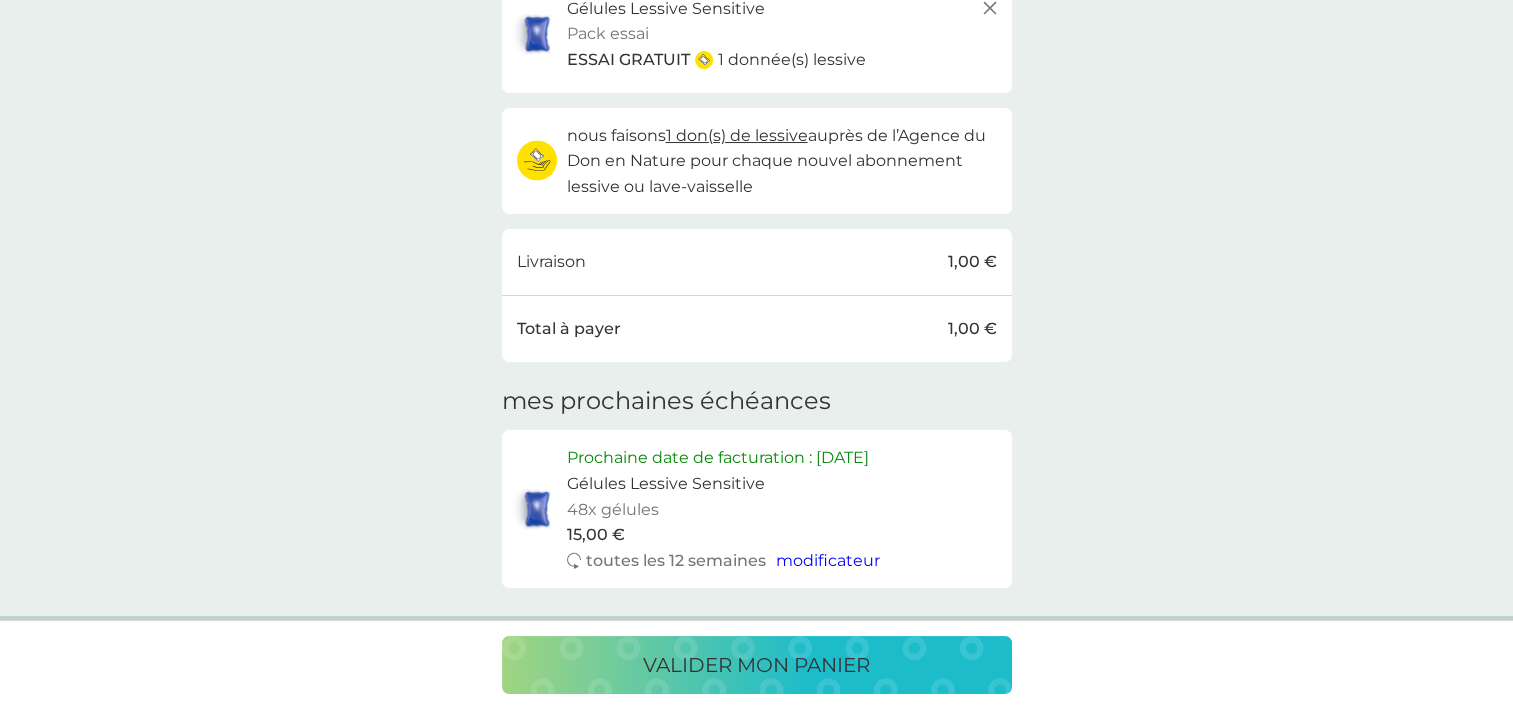 scroll, scrollTop: 200, scrollLeft: 0, axis: vertical 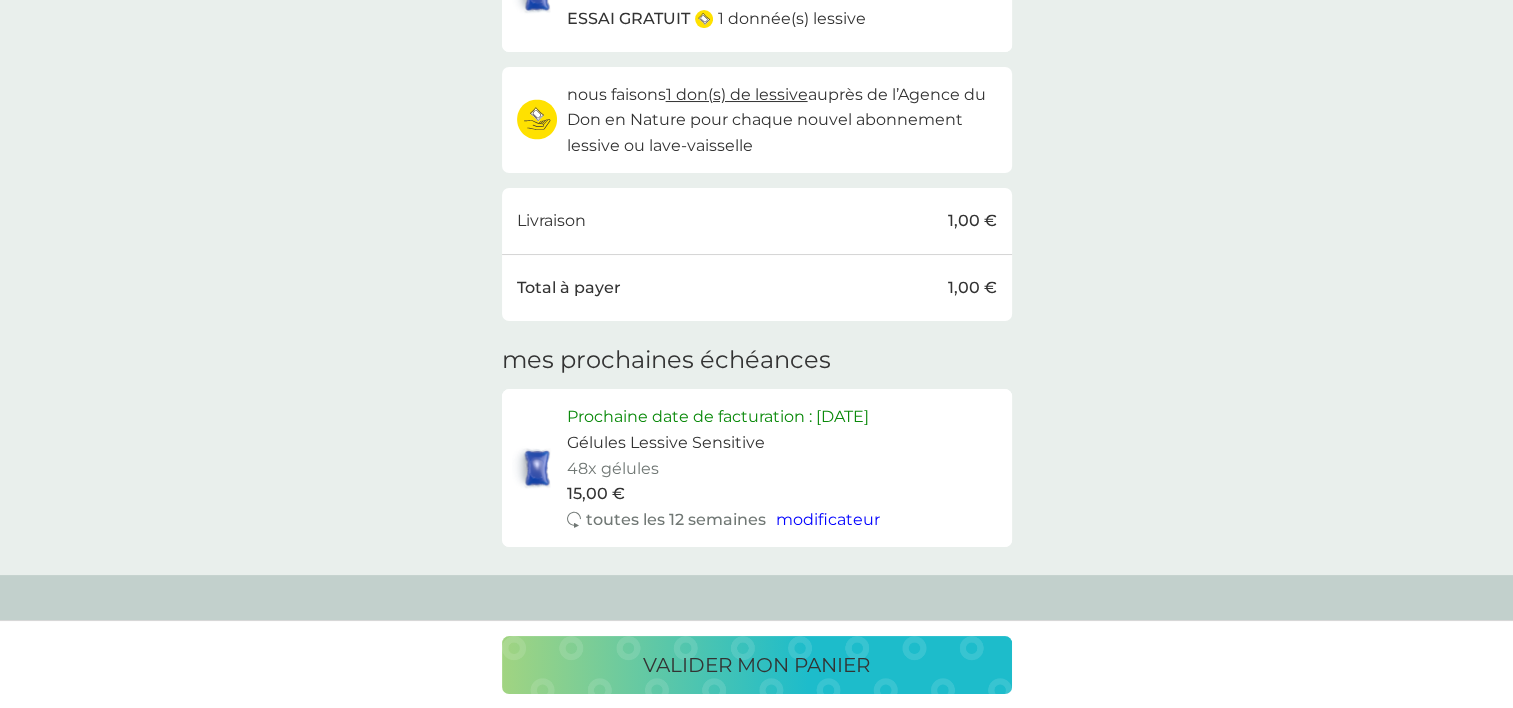 click at bounding box center (756, 1293) 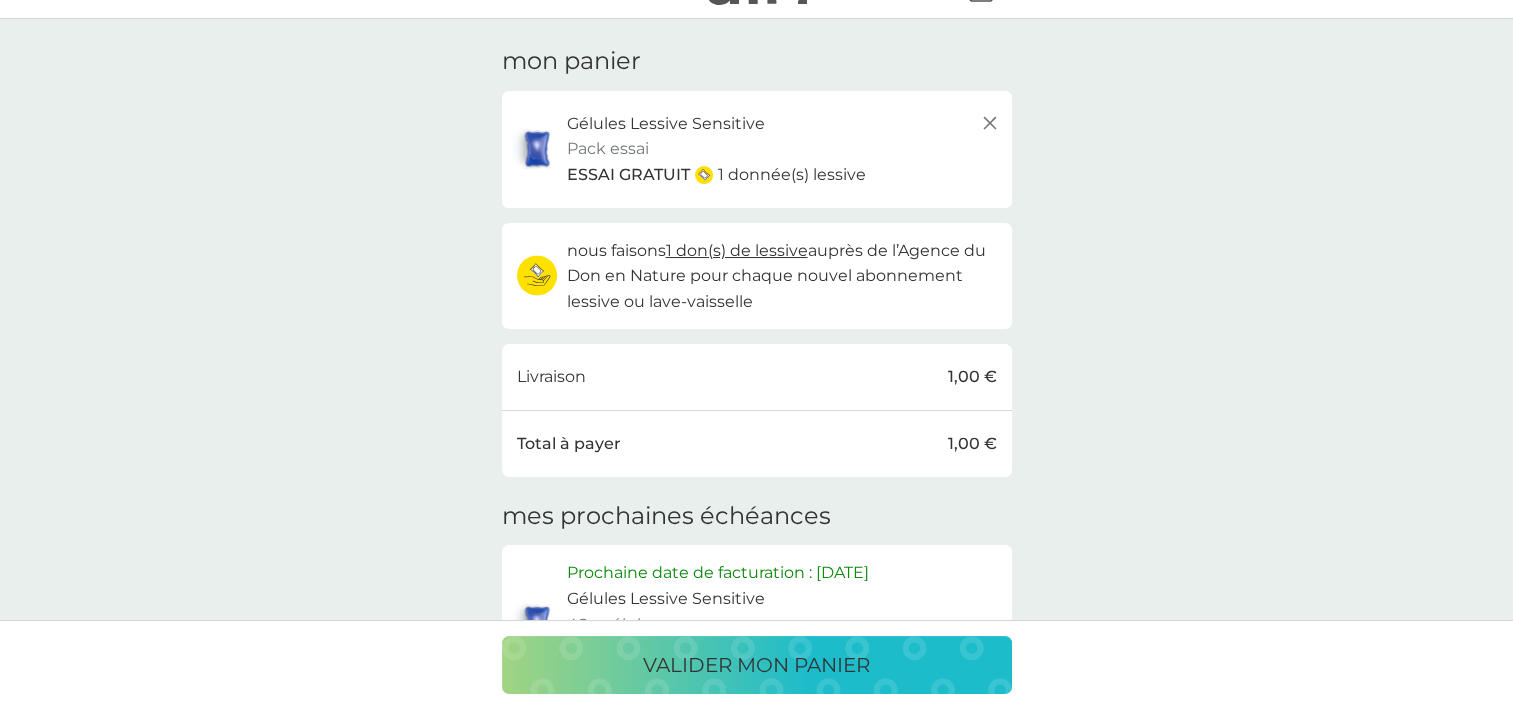 scroll, scrollTop: 0, scrollLeft: 0, axis: both 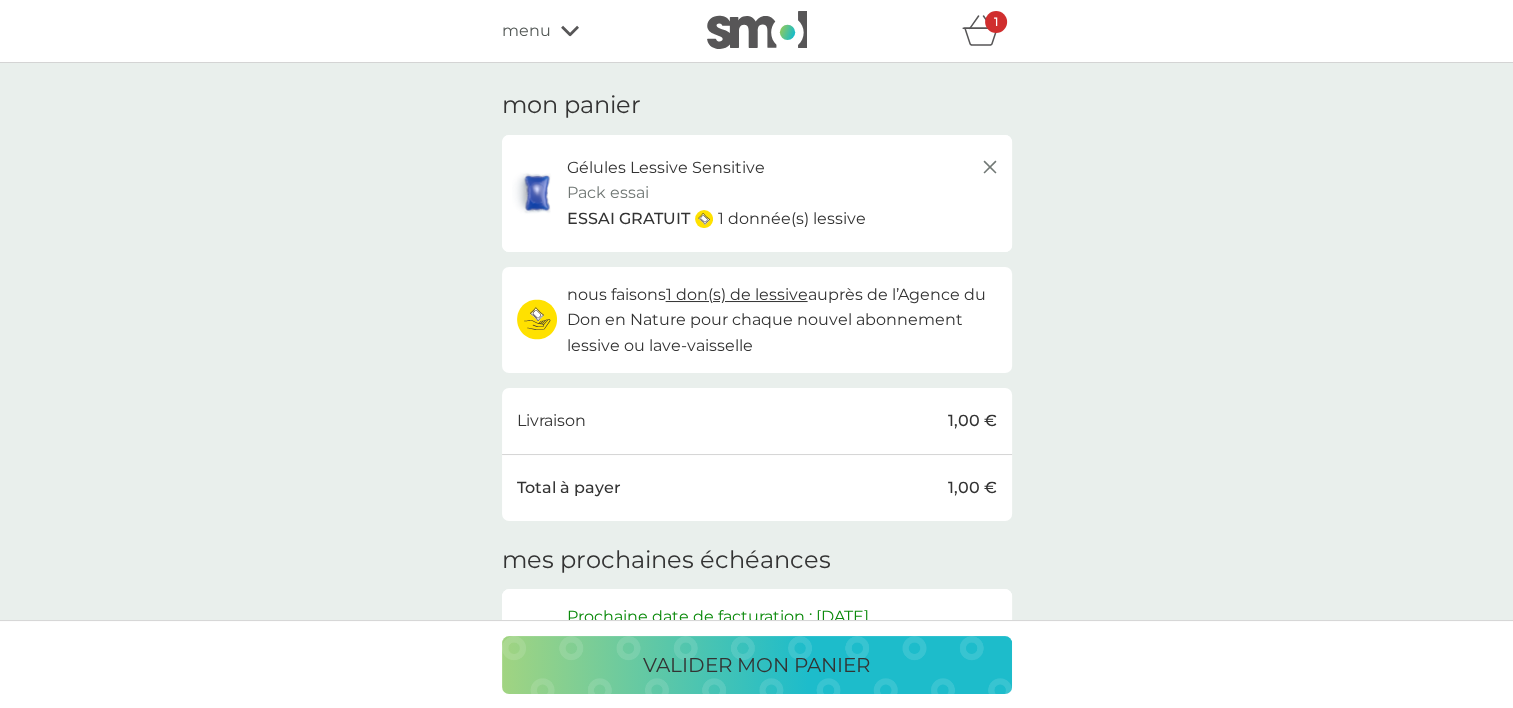 click on "menu" at bounding box center (526, 31) 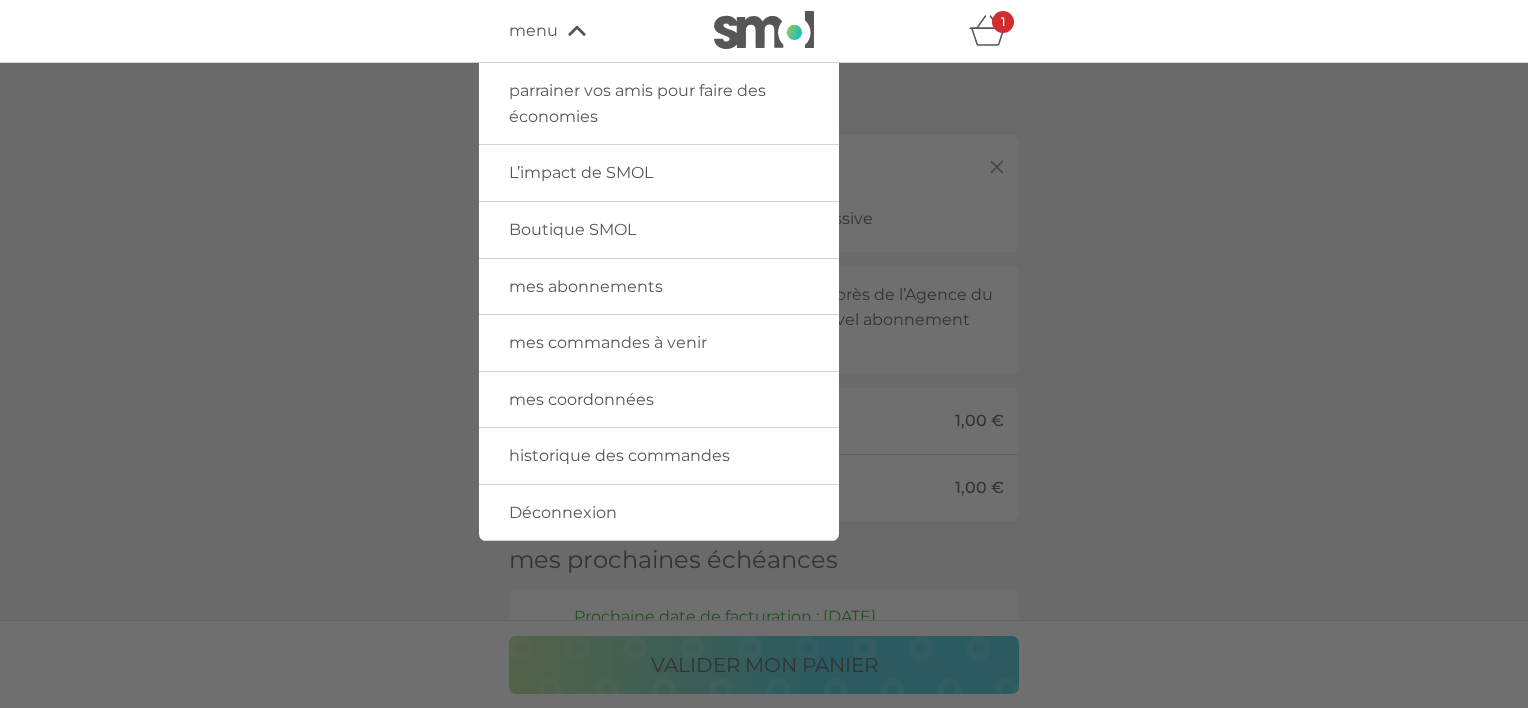 click on "mes abonnements" at bounding box center [586, 286] 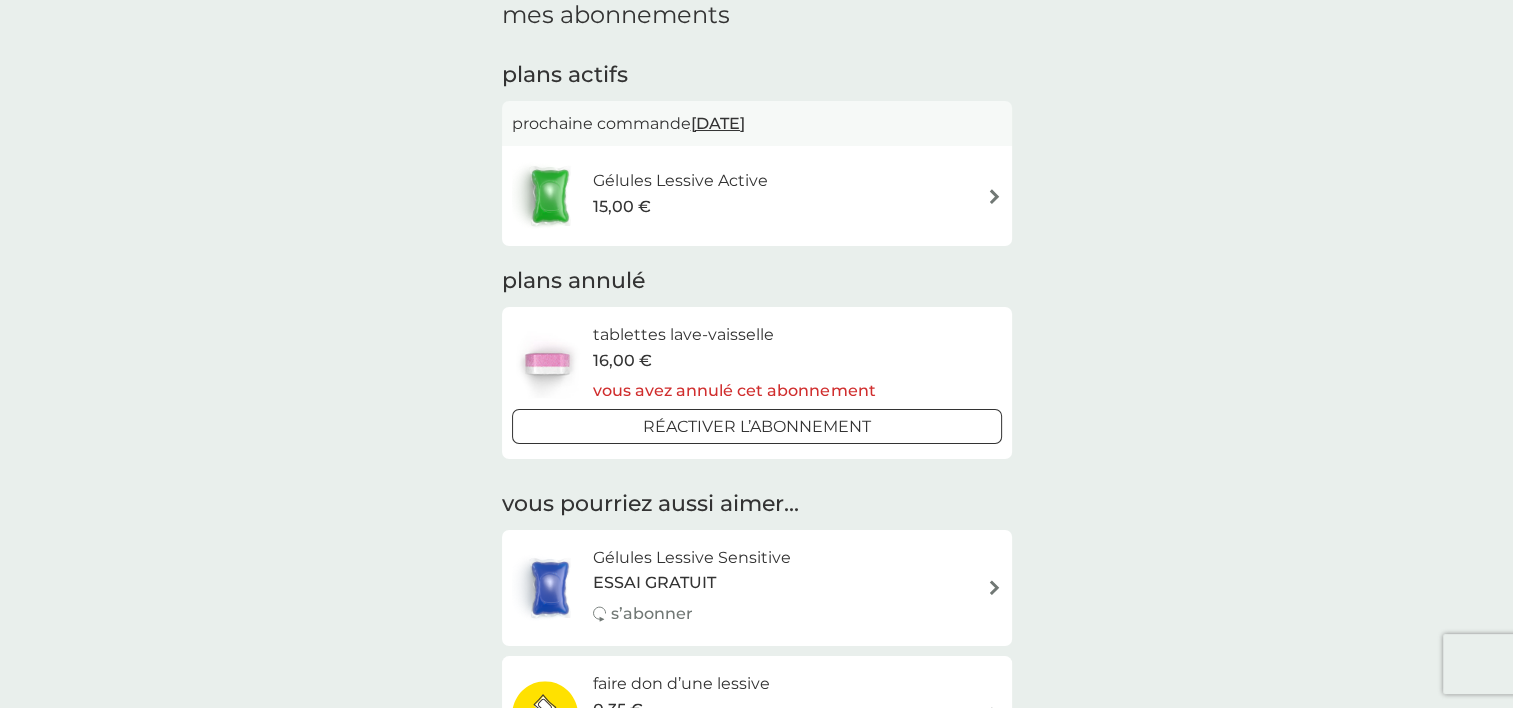 scroll, scrollTop: 0, scrollLeft: 0, axis: both 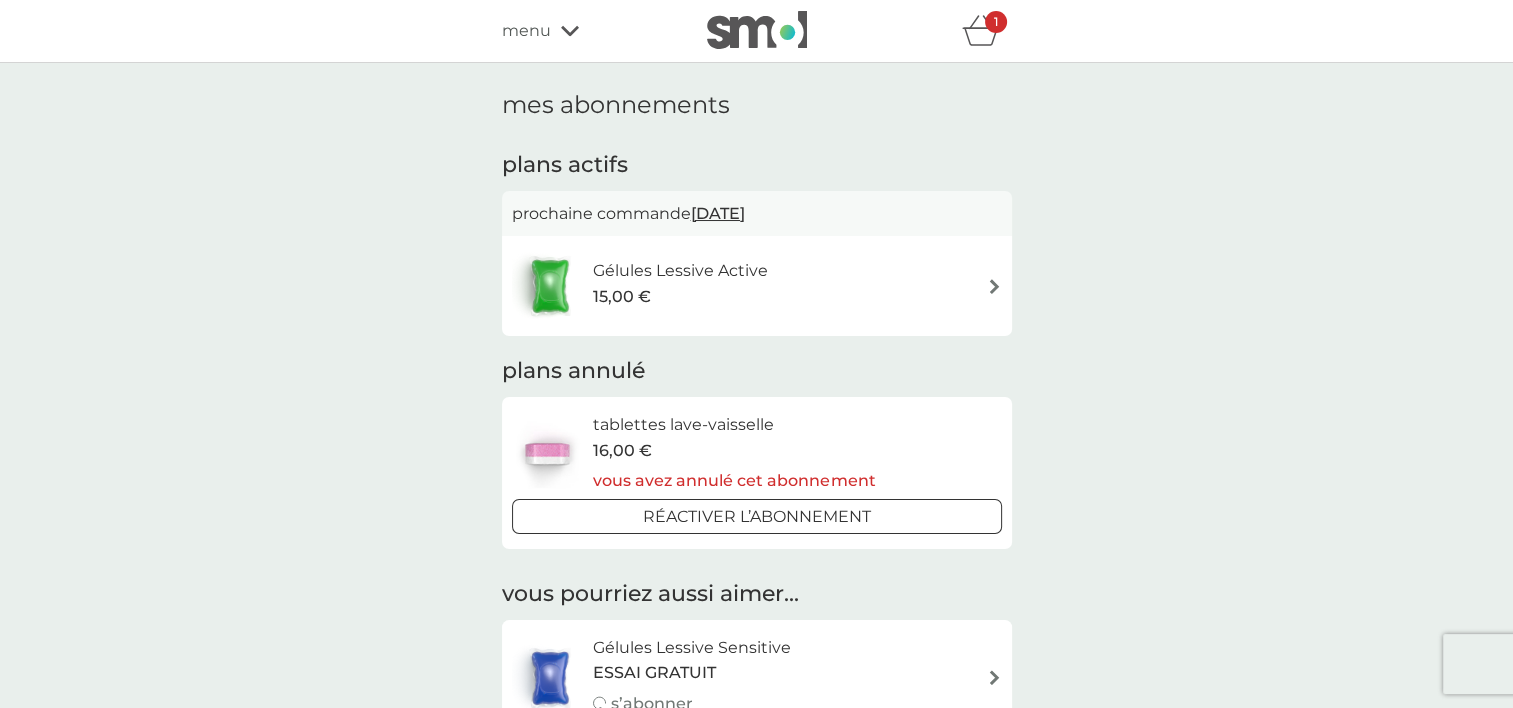 click on "15,00 €" at bounding box center [680, 297] 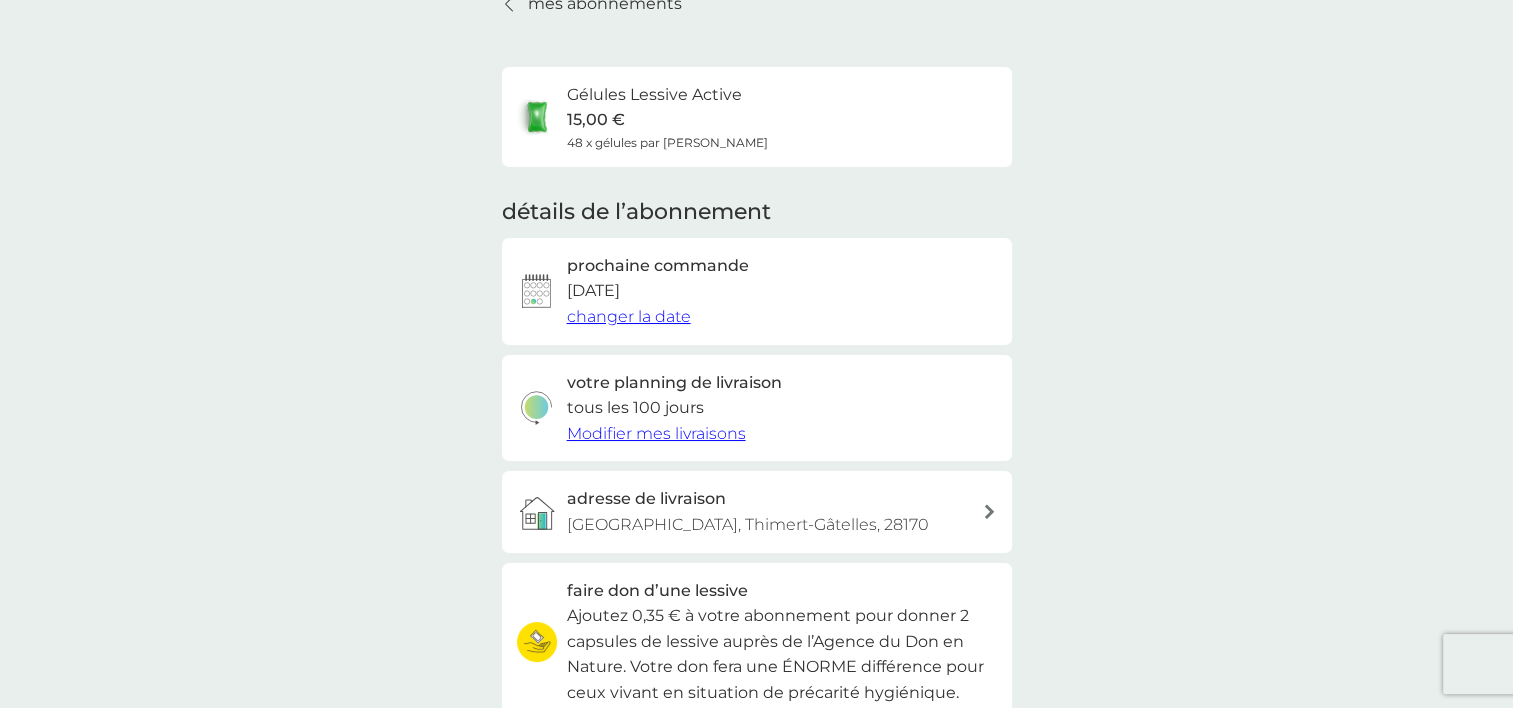 scroll, scrollTop: 0, scrollLeft: 0, axis: both 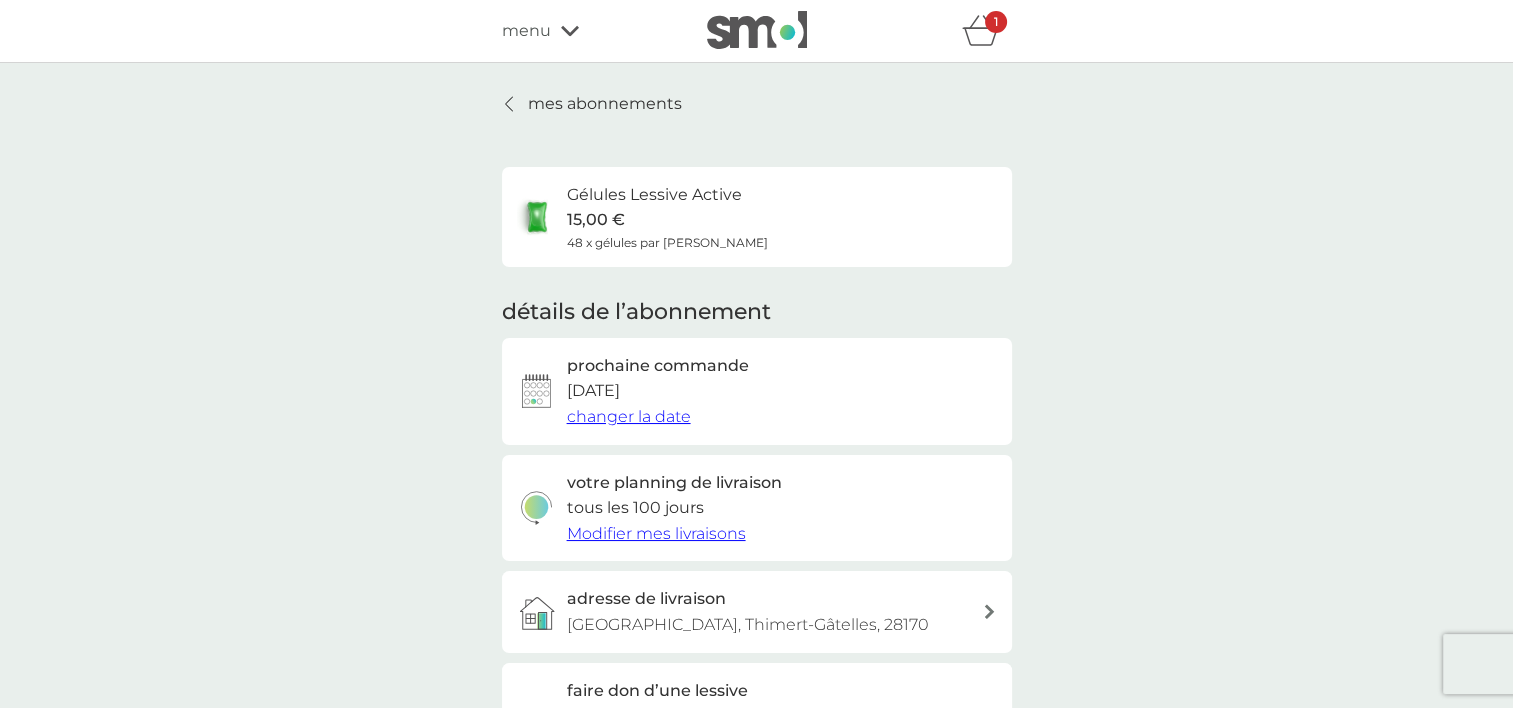 click on "menu" at bounding box center [526, 31] 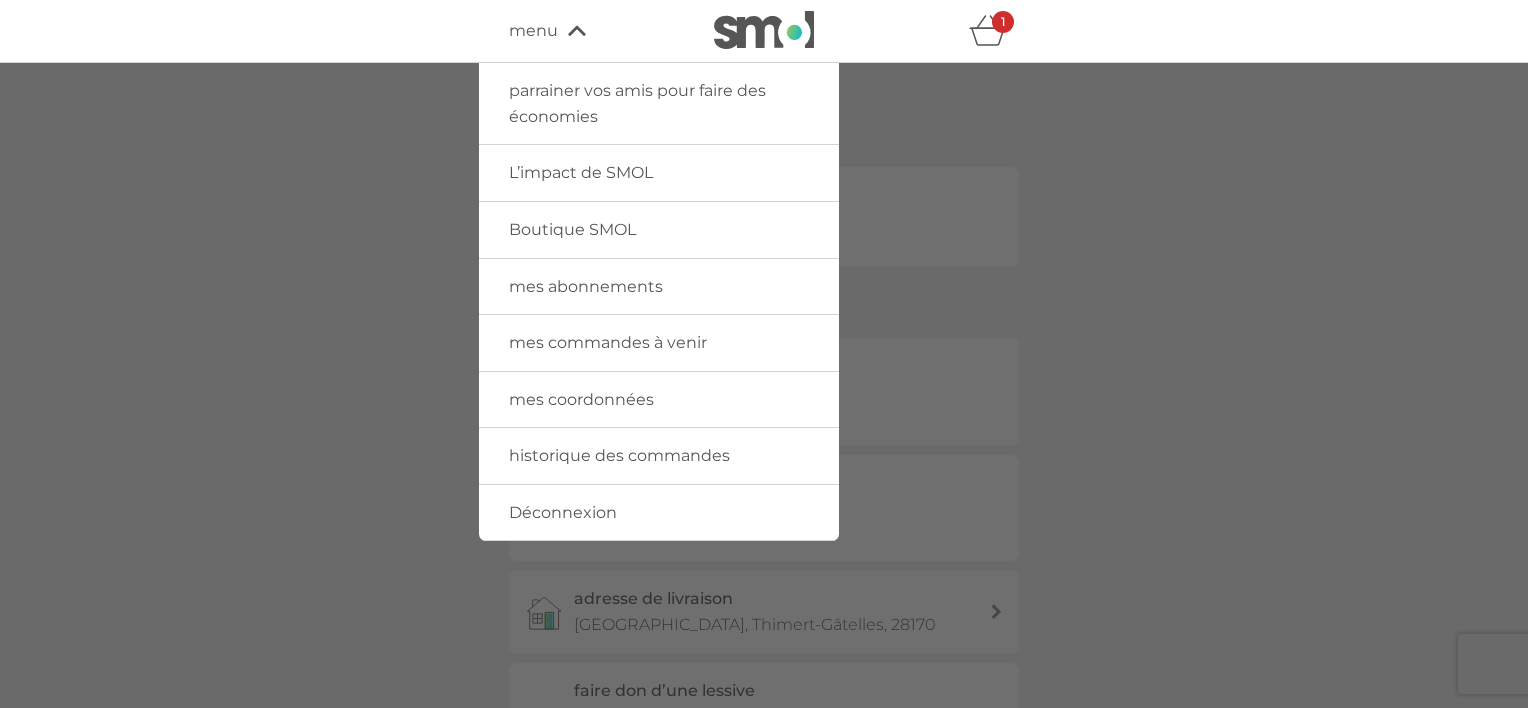 click on "historique des commandes" at bounding box center [619, 455] 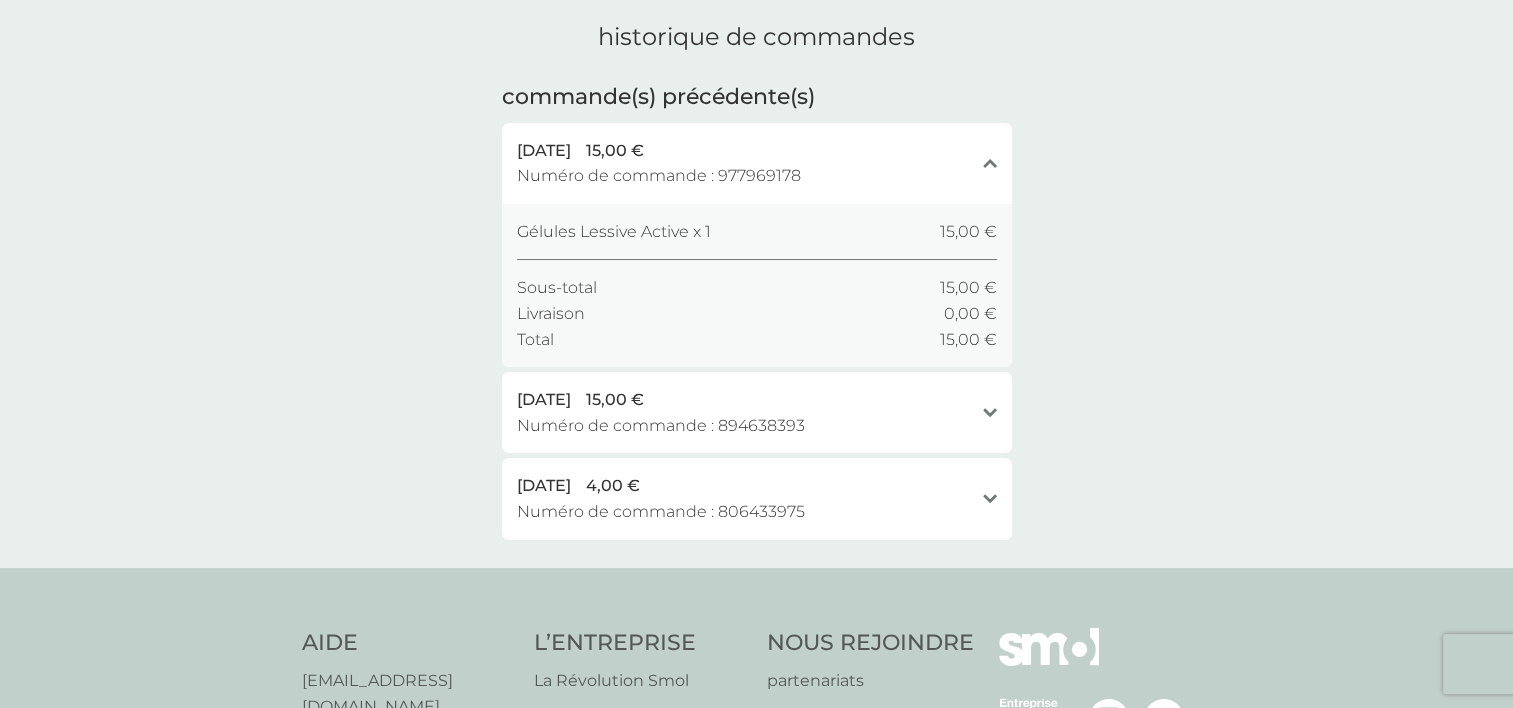 scroll, scrollTop: 0, scrollLeft: 0, axis: both 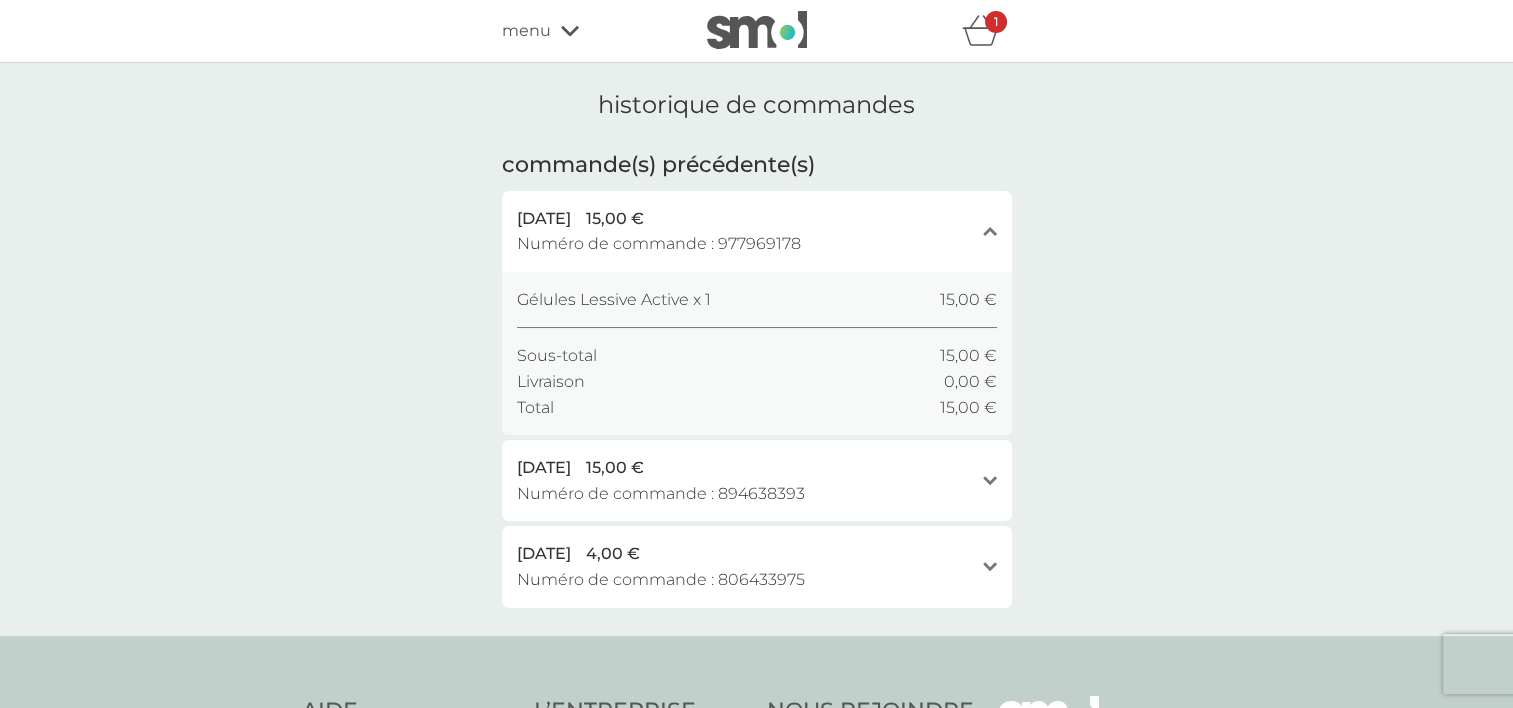 click on "menu" at bounding box center [526, 31] 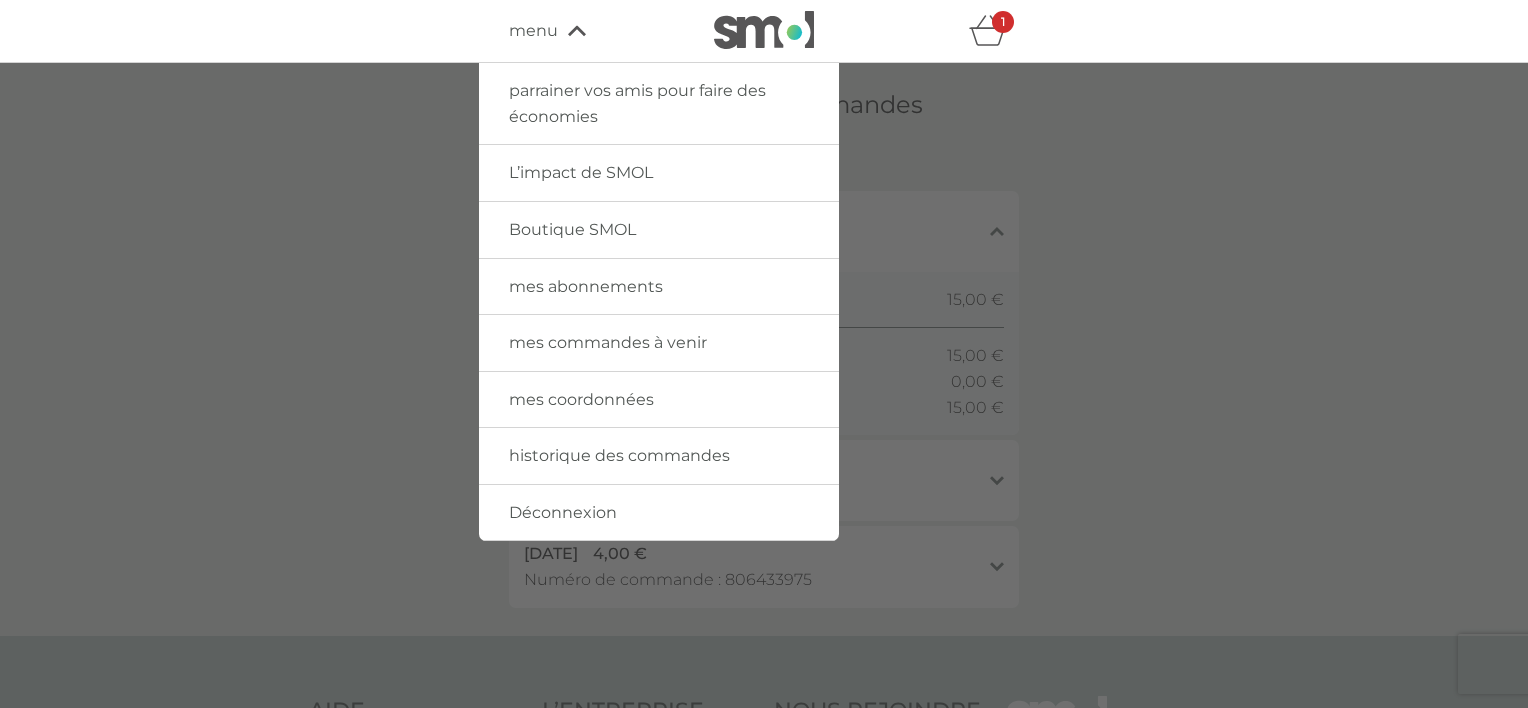 click 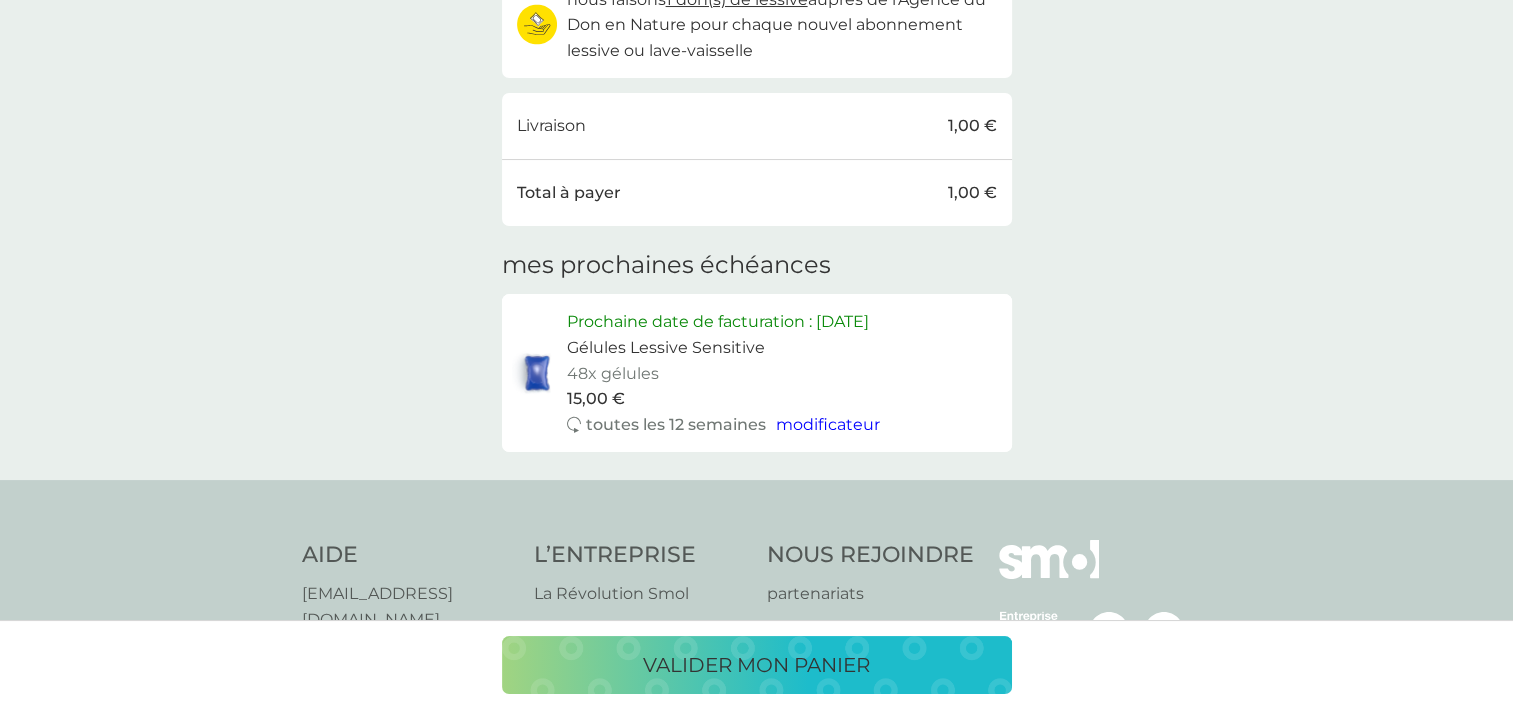 scroll, scrollTop: 300, scrollLeft: 0, axis: vertical 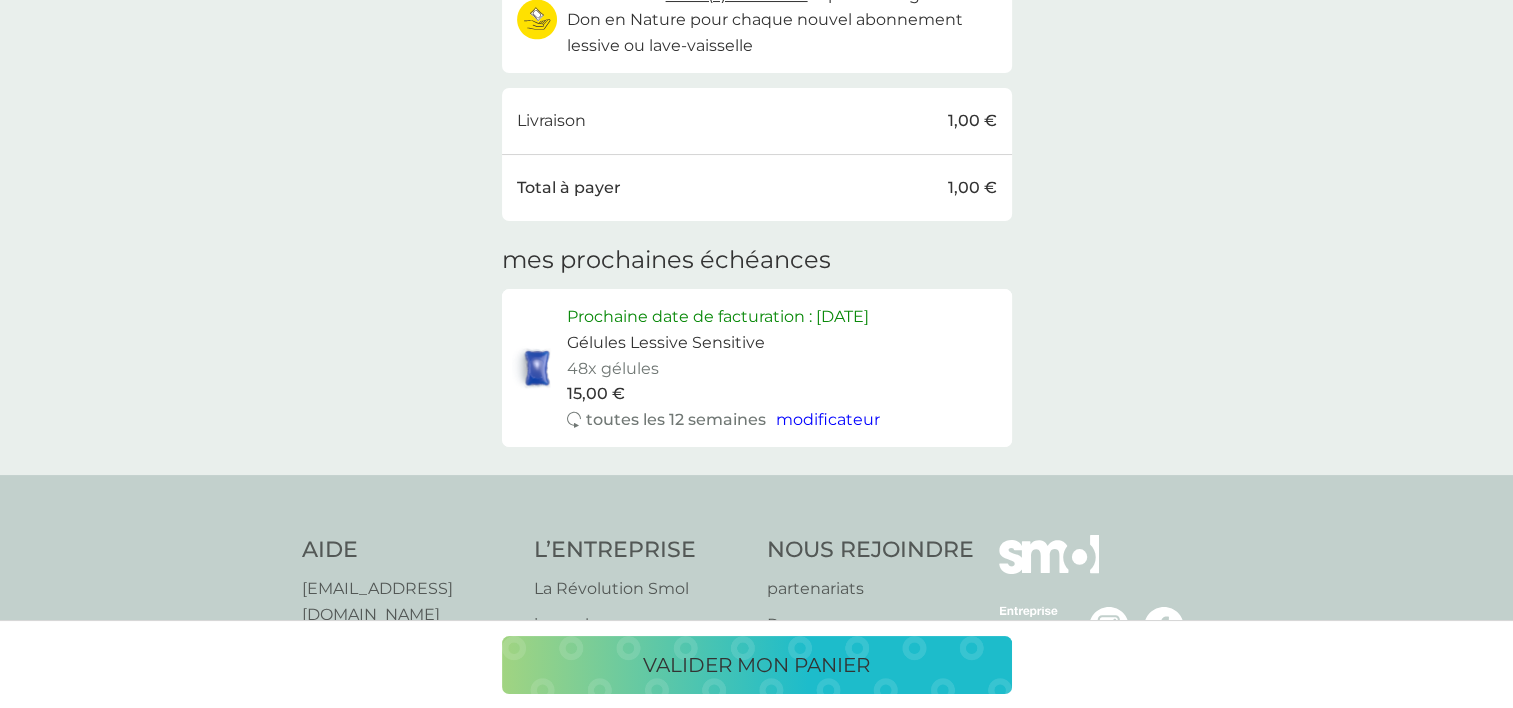 click on "modificateur" at bounding box center (828, 419) 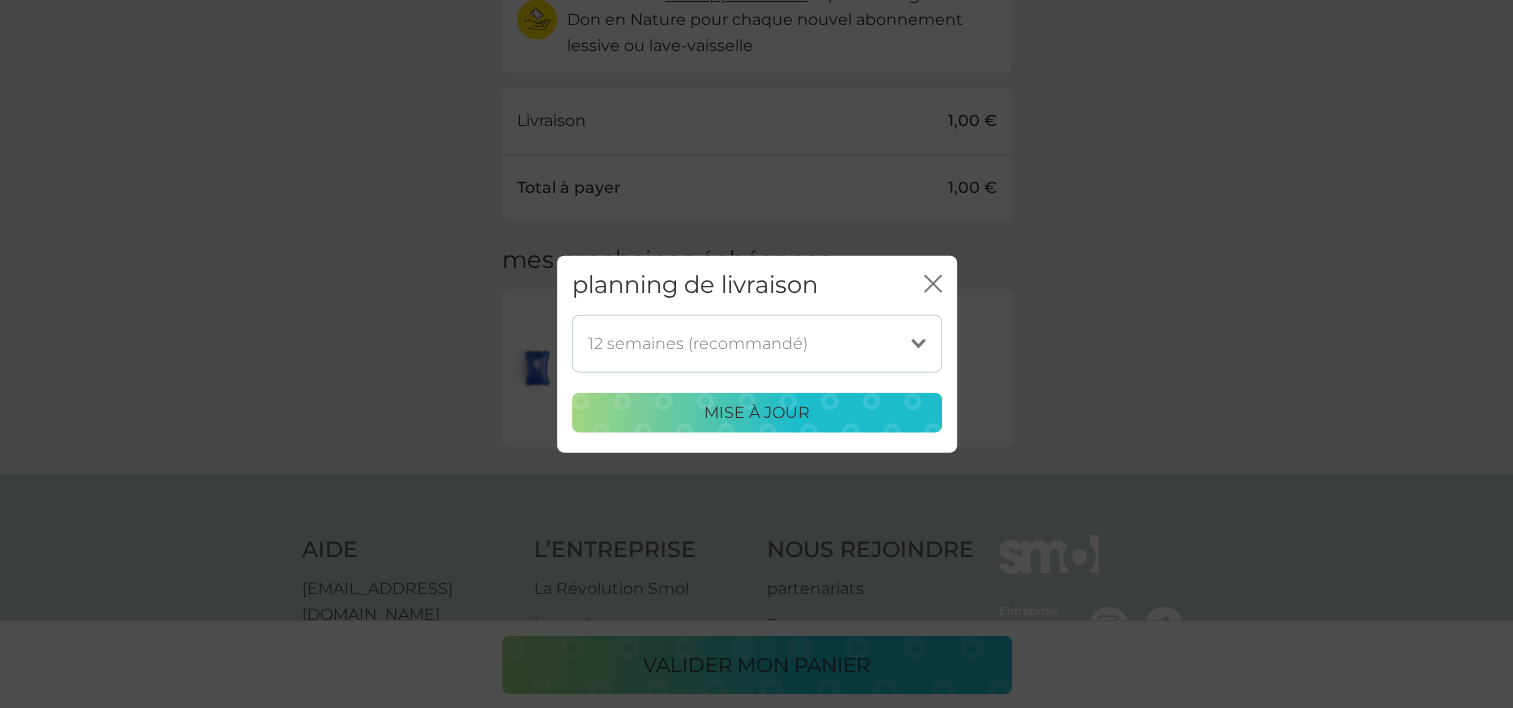click on "1 semaine  2 semaines  3 semaines  4 semaines  5 semaines  6 semaines  7 semaines  8 semaines  9 semaines  10 semaines  11 semaines  12 semaines (recommandé) 13 semaines  14 semaines  15 semaines  16 semaines  17 semaines  18 semaines  19 semaines  20 semaines  21 semaines  22 semaines  23 semaines  24 semaines  25 semaines  26 semaines  27 semaines  28 semaines  29 semaines  30 semaines  31 semaines  32 semaines  33 semaines  34 semaines" at bounding box center (757, 343) 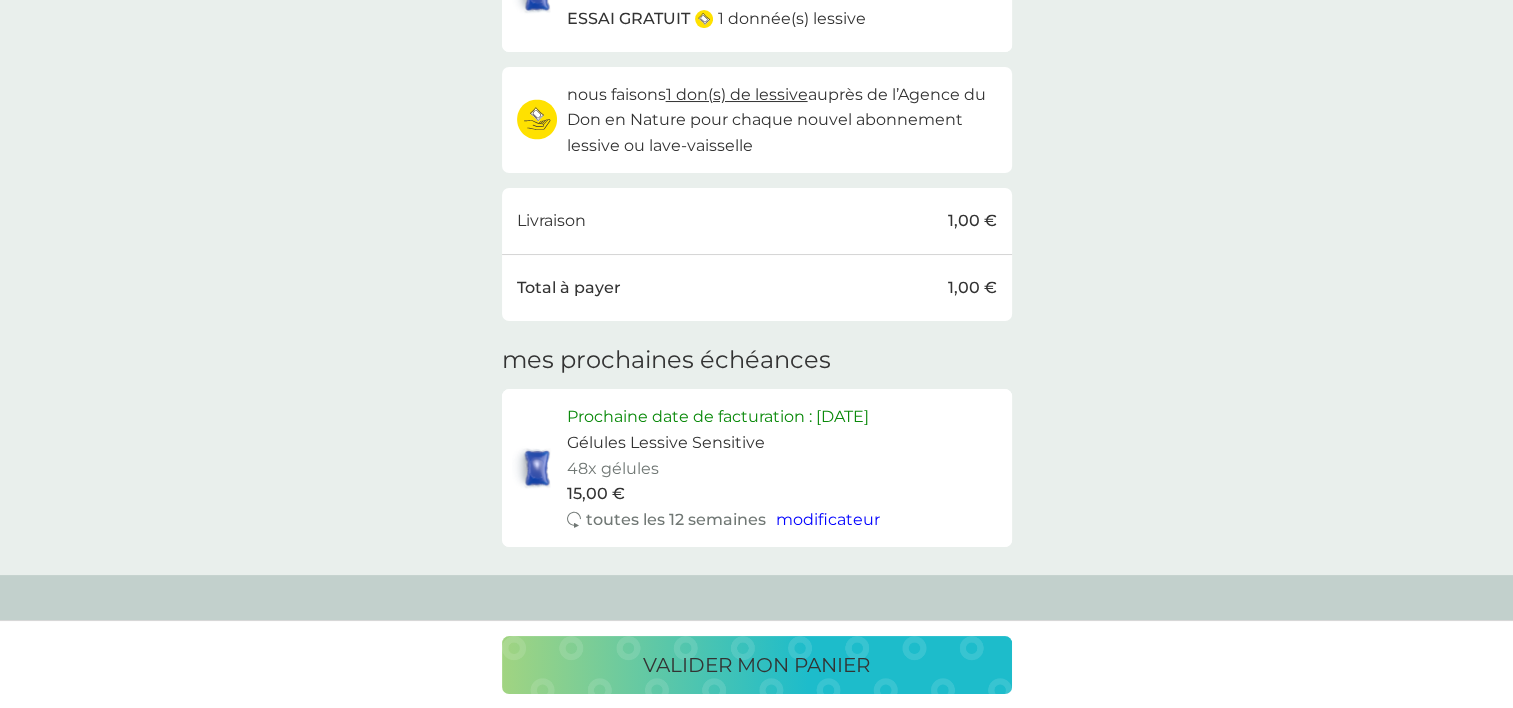 scroll, scrollTop: 100, scrollLeft: 0, axis: vertical 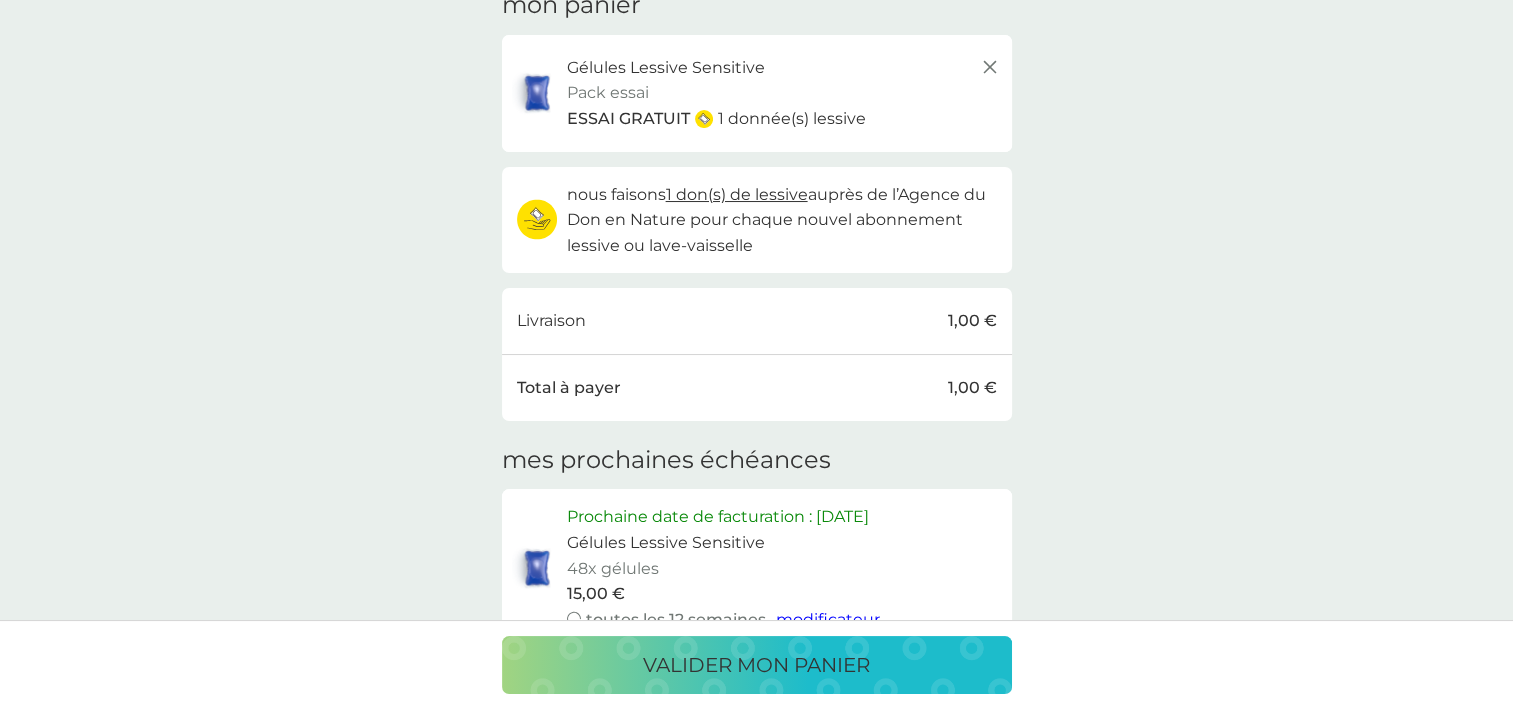 click on "valider mon panier" at bounding box center [756, 665] 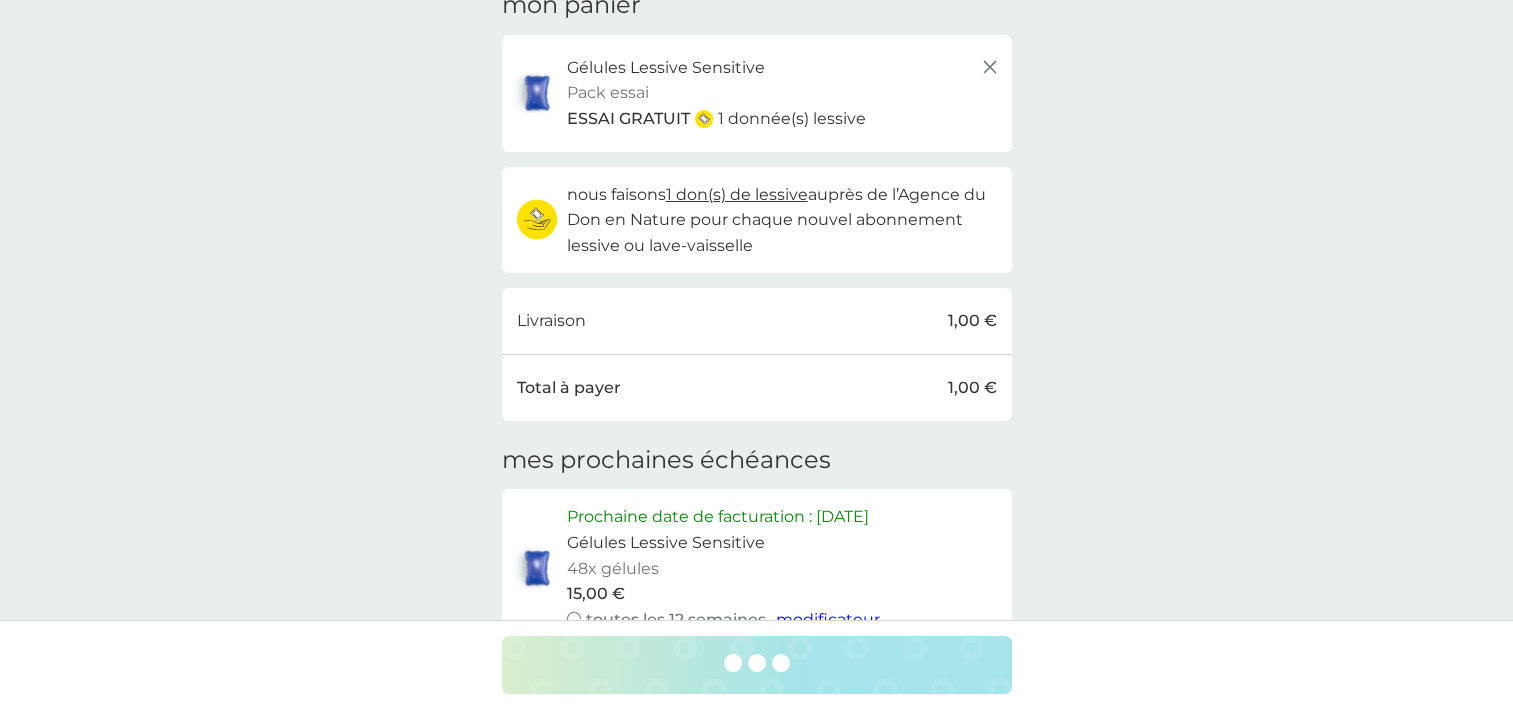 scroll, scrollTop: 0, scrollLeft: 0, axis: both 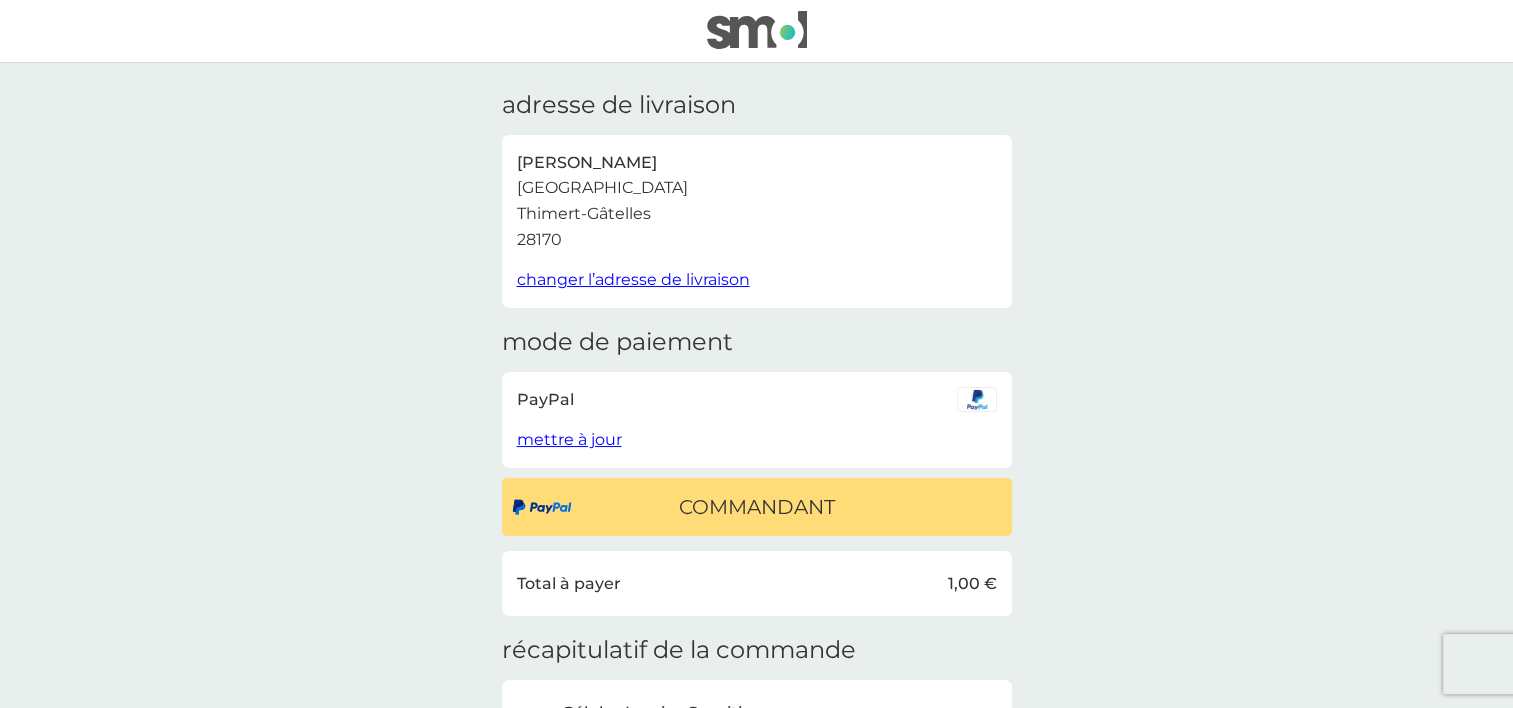 click on "changer l’adresse de livraison" at bounding box center (633, 279) 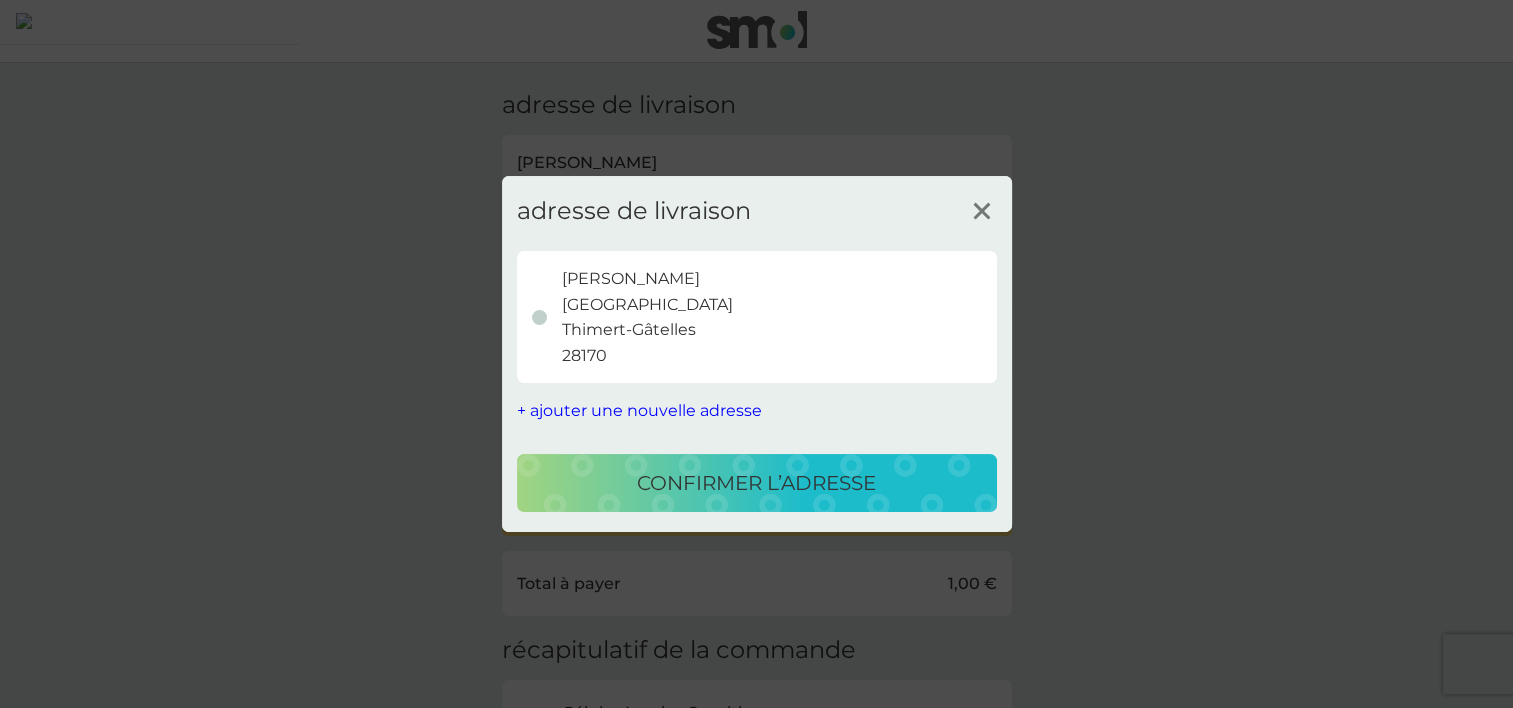 click on "+ ajouter une nouvelle adresse" at bounding box center [639, 410] 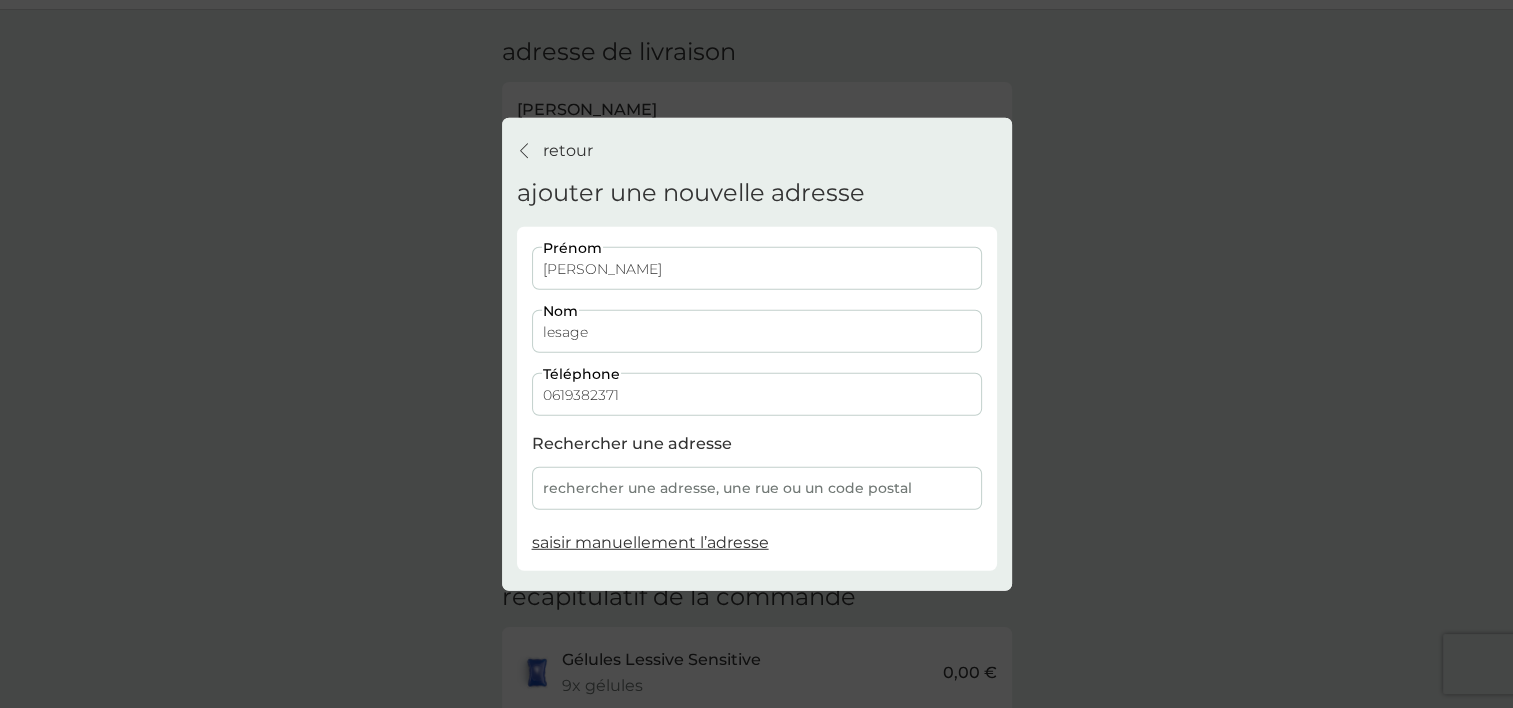 scroll, scrollTop: 100, scrollLeft: 0, axis: vertical 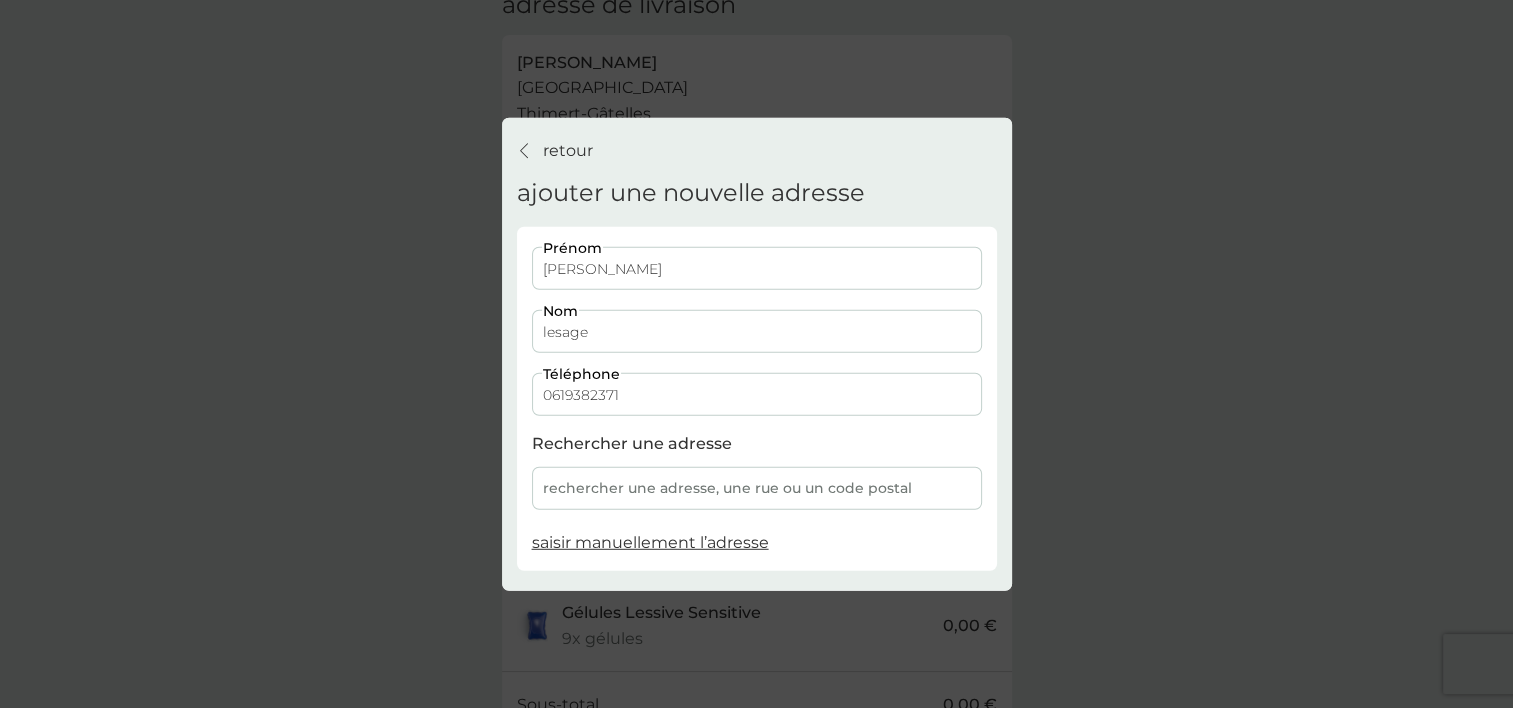 click on "rechercher une adresse, une rue ou un code postal" at bounding box center [757, 488] 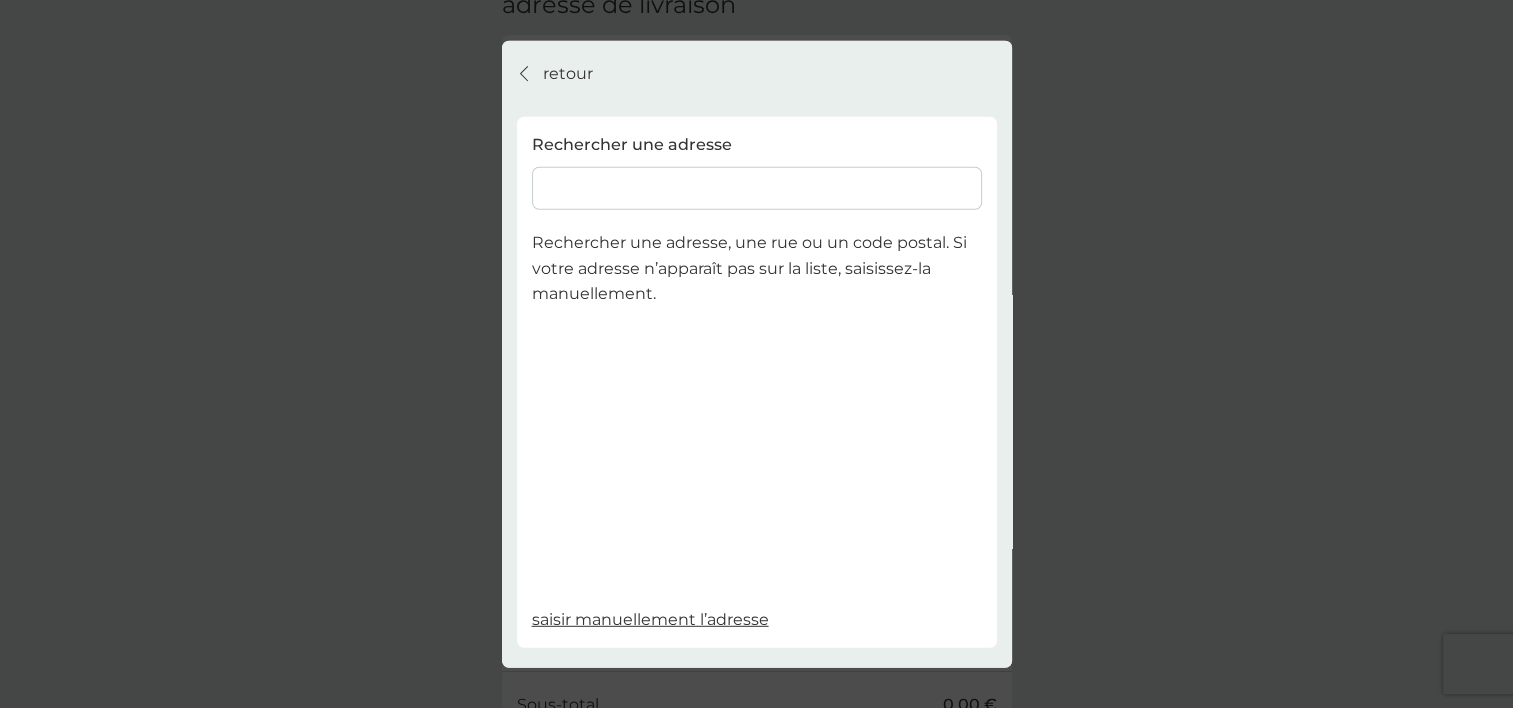 click on "Commandant" at bounding box center (757, 188) 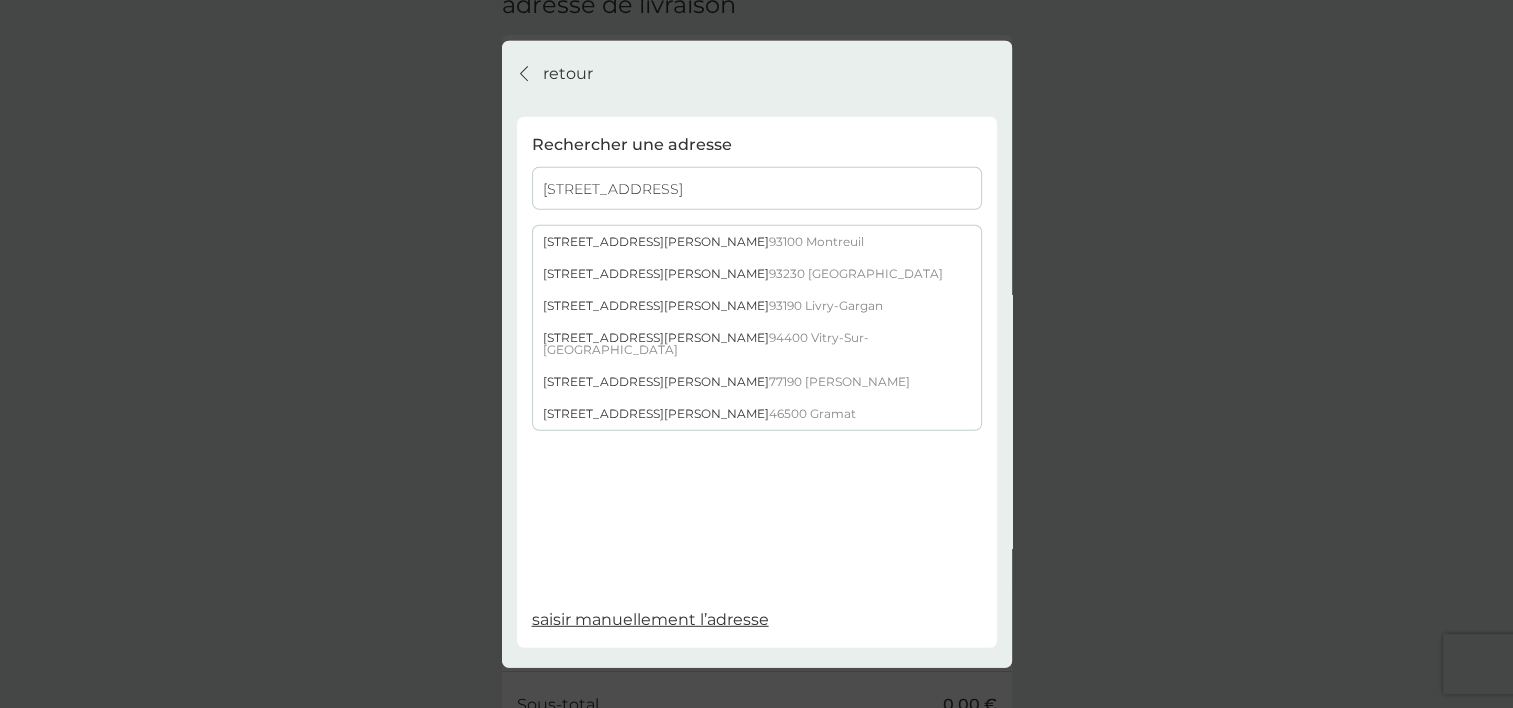 type on "[STREET_ADDRESS]" 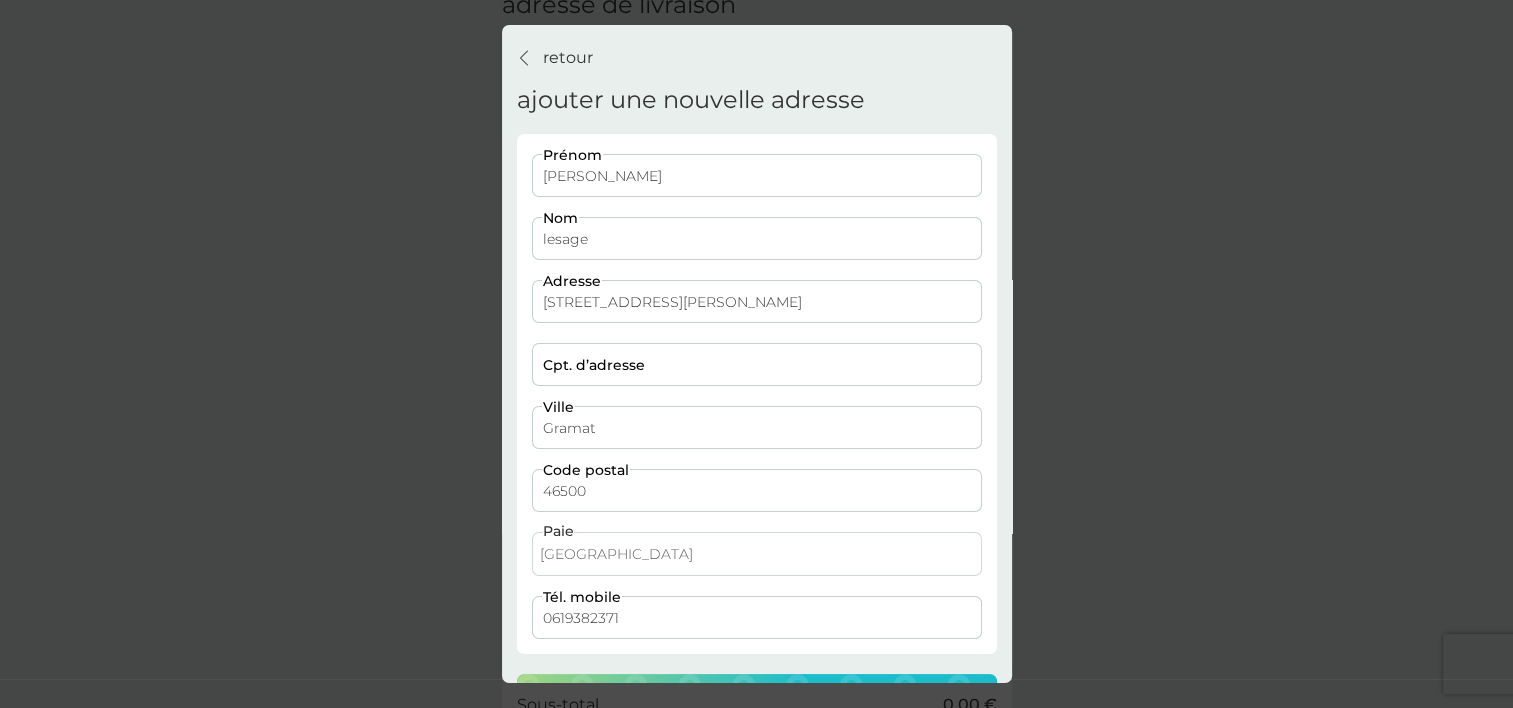 scroll, scrollTop: 67, scrollLeft: 0, axis: vertical 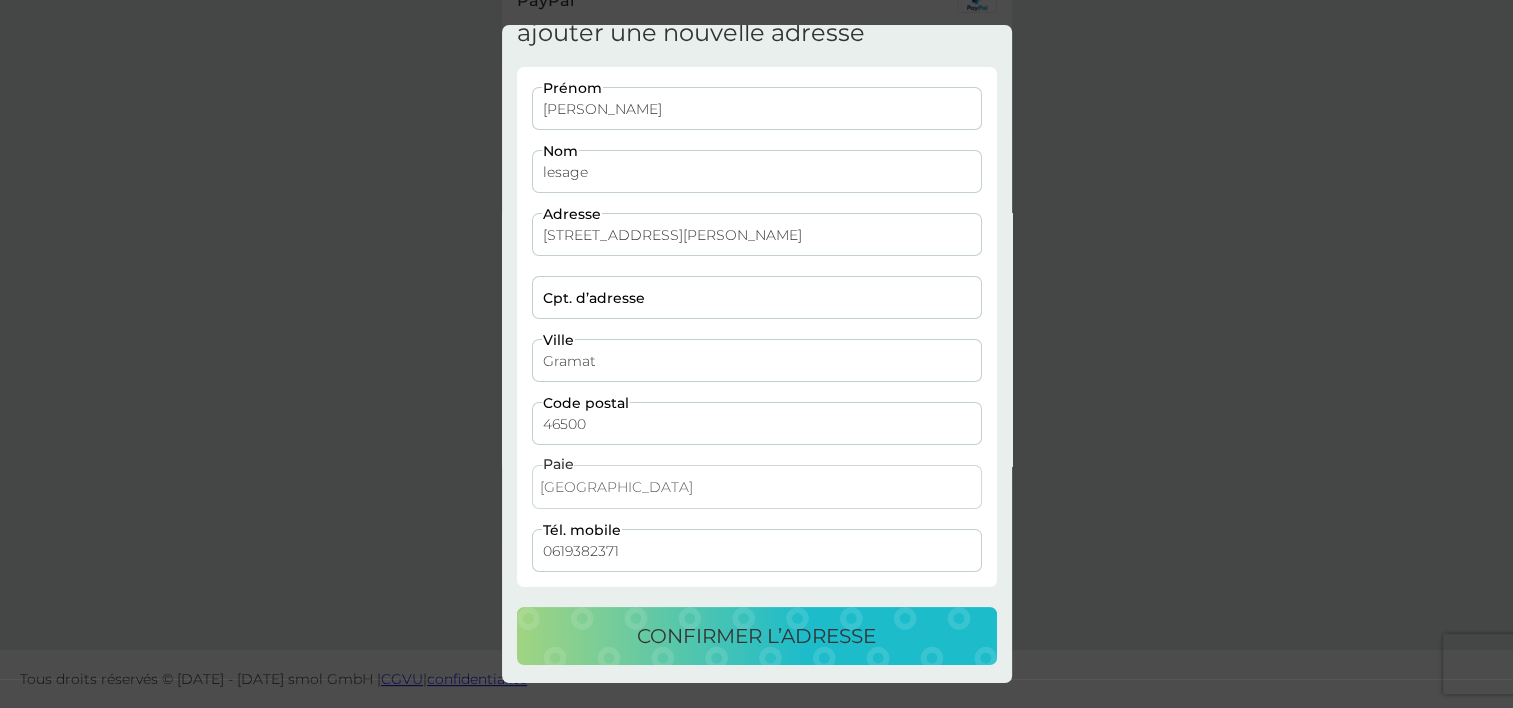 click on "confirmer l’adresse" at bounding box center [756, 636] 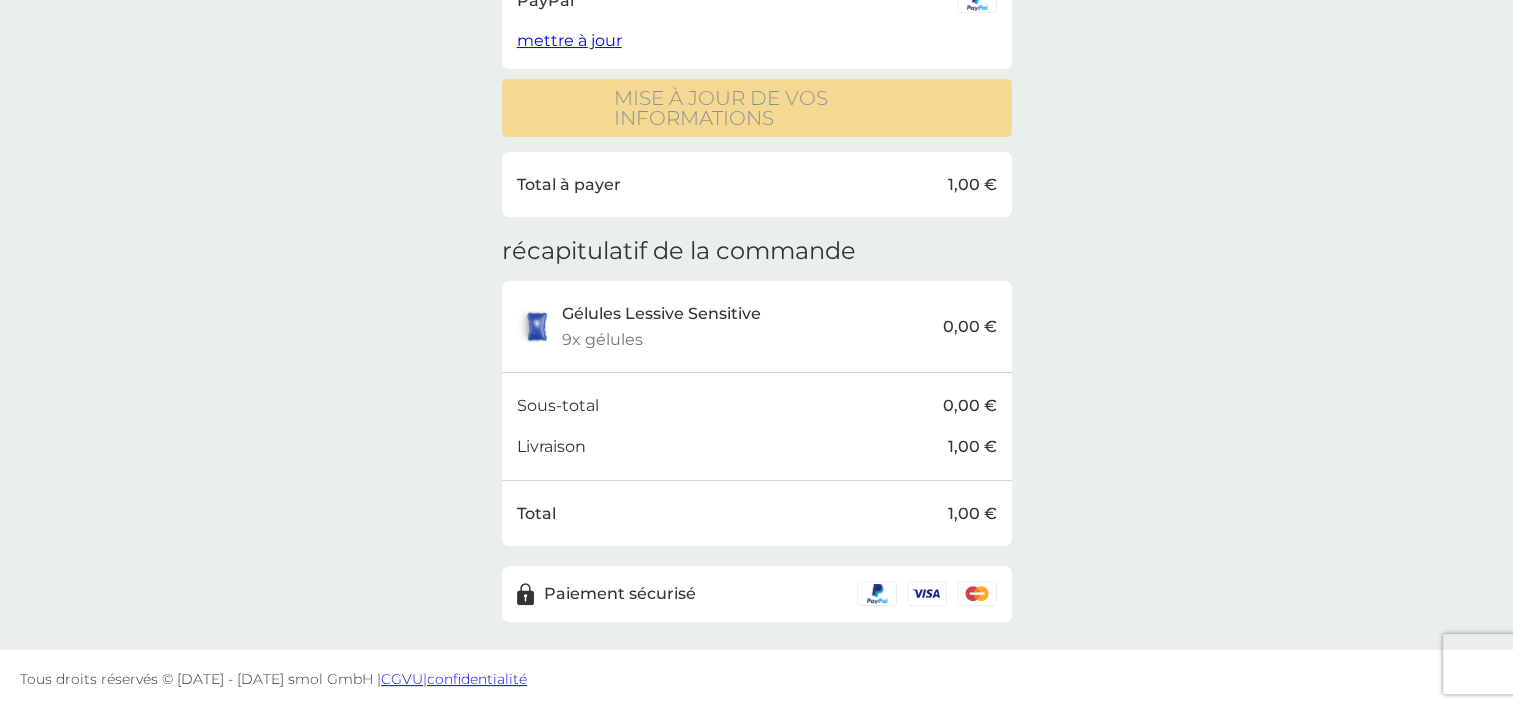 scroll, scrollTop: 0, scrollLeft: 0, axis: both 